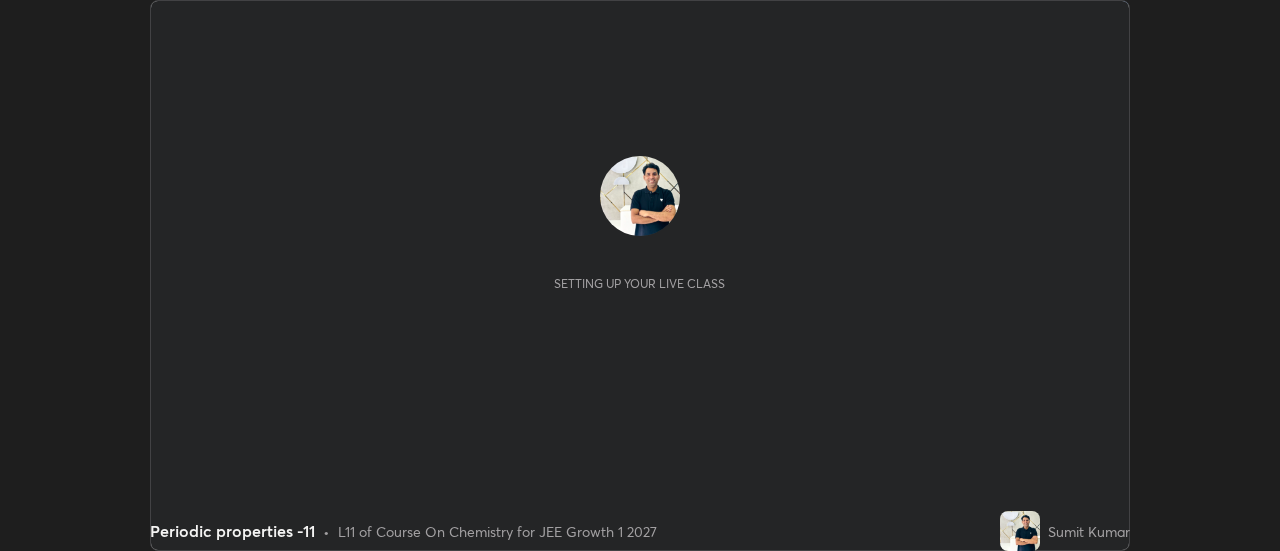 scroll, scrollTop: 0, scrollLeft: 0, axis: both 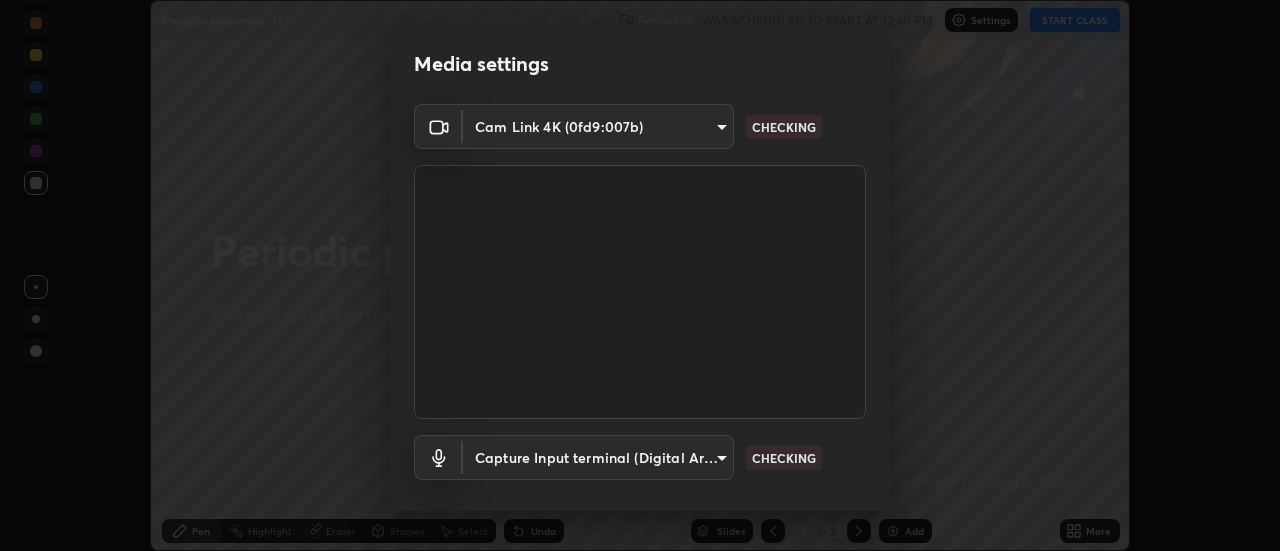 type on "1769541d7db8b910b2b6aaf592df5ff8660c63acaad49df9064175df0c6f581f" 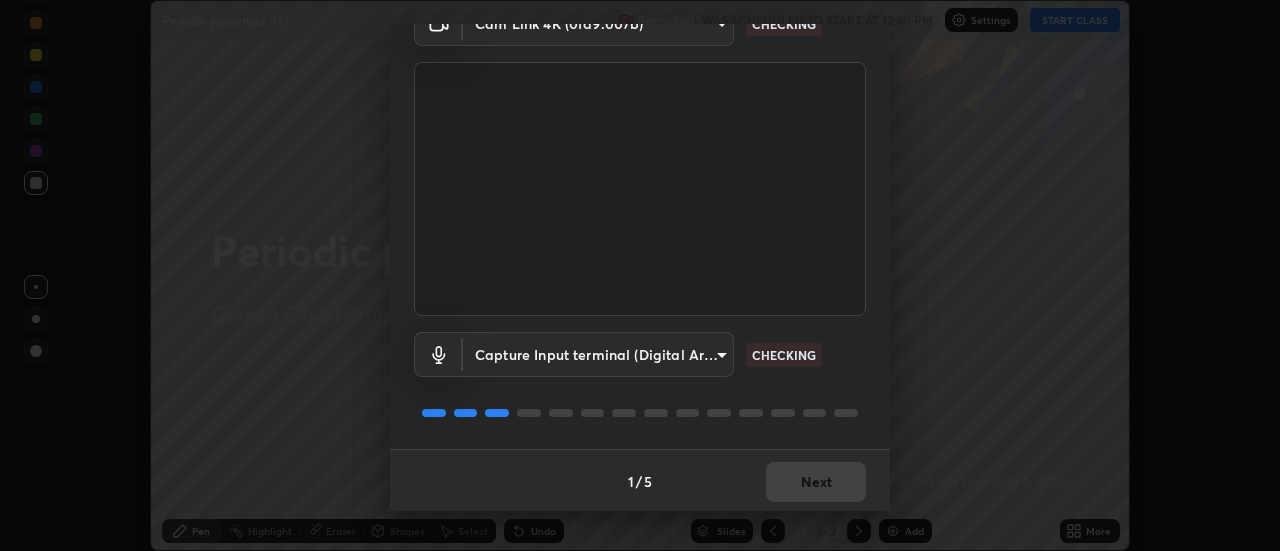 scroll, scrollTop: 105, scrollLeft: 0, axis: vertical 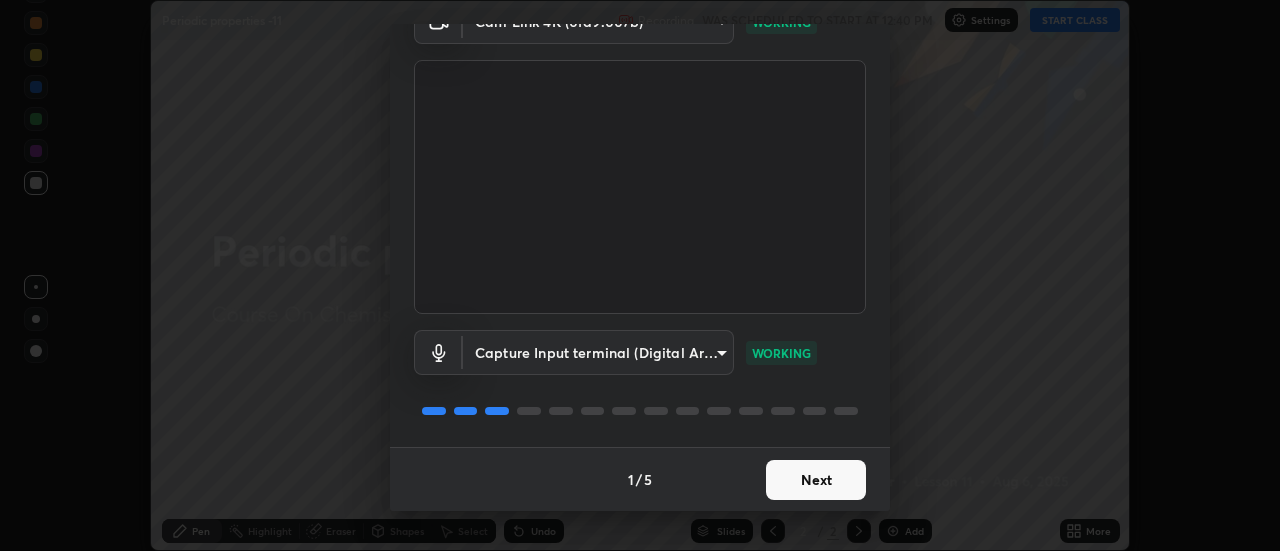 click on "Next" at bounding box center [816, 480] 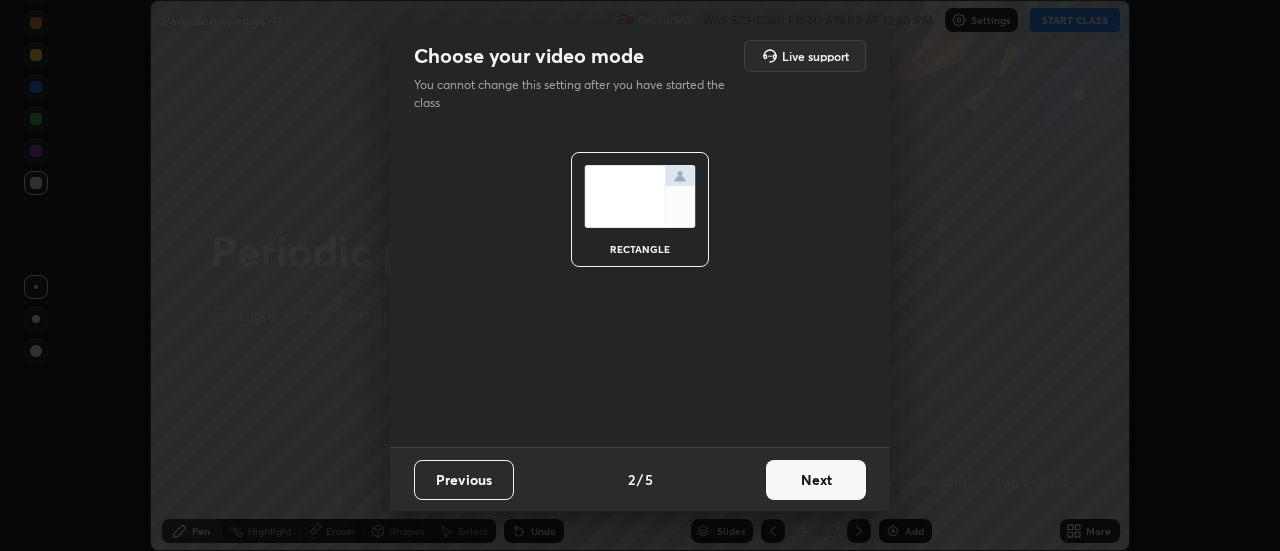 scroll, scrollTop: 0, scrollLeft: 0, axis: both 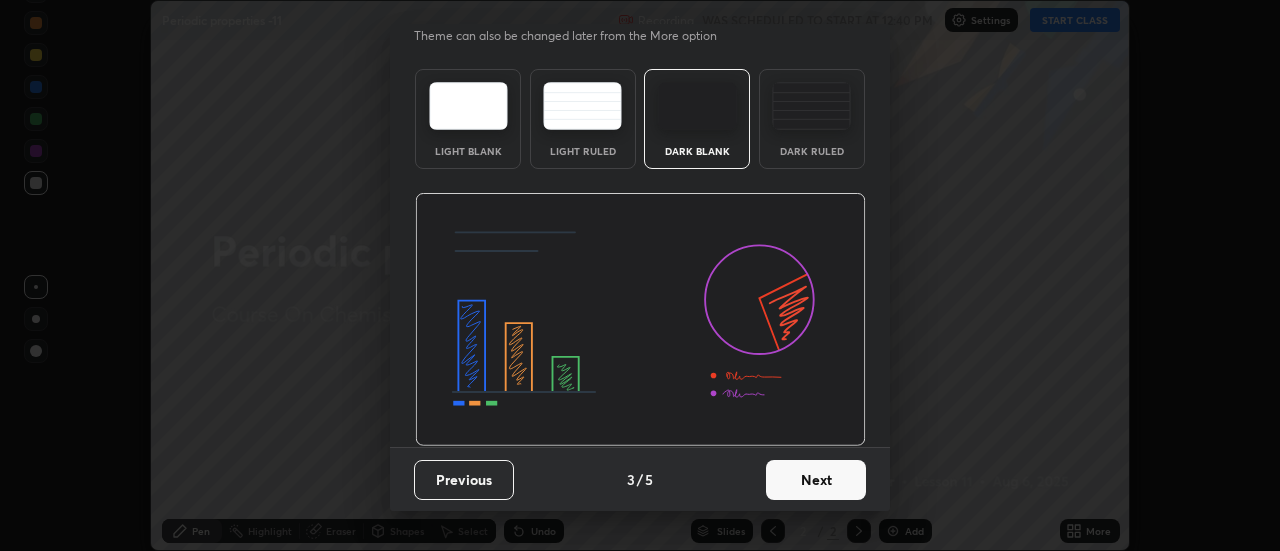click on "Next" at bounding box center [816, 480] 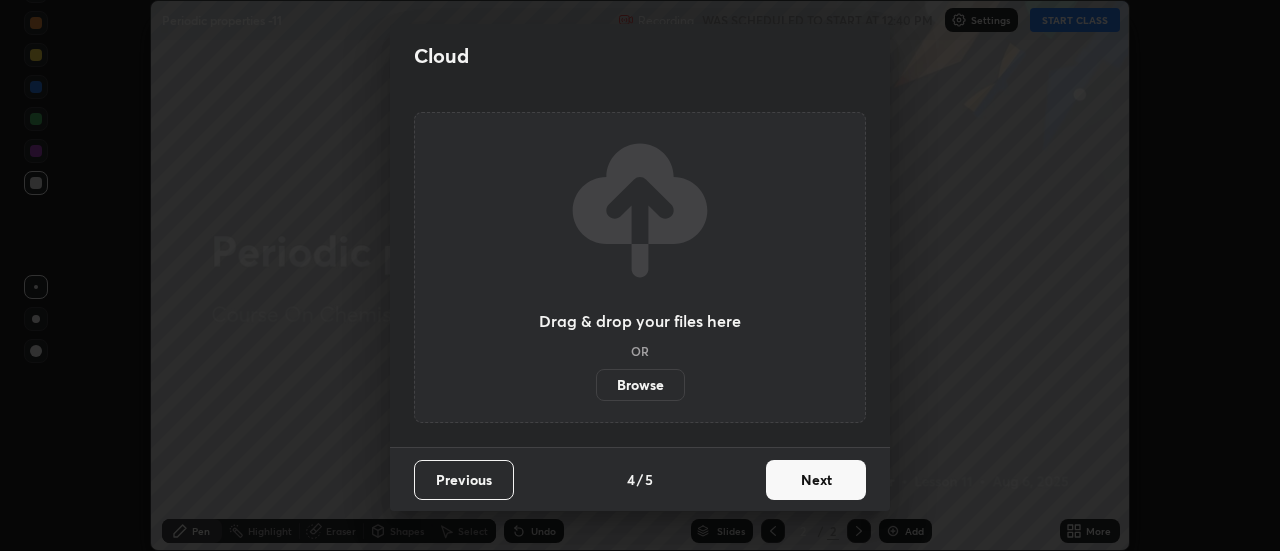 click on "Next" at bounding box center [816, 480] 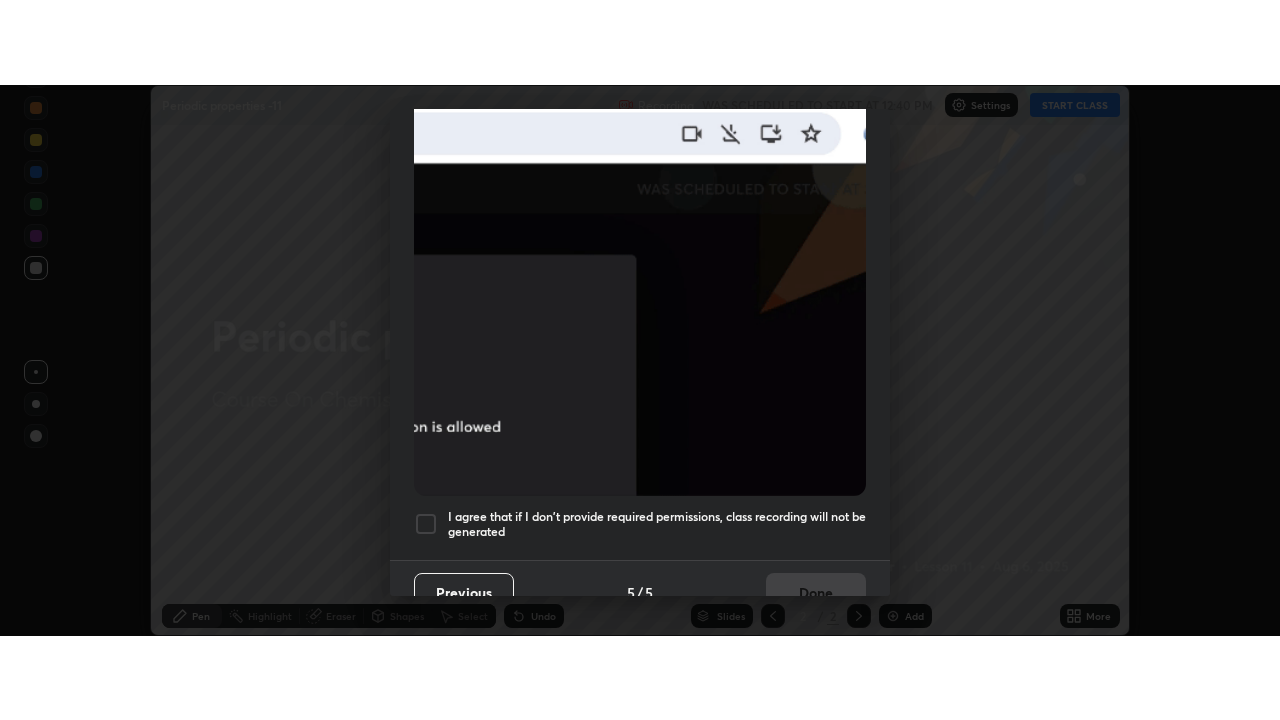 scroll, scrollTop: 513, scrollLeft: 0, axis: vertical 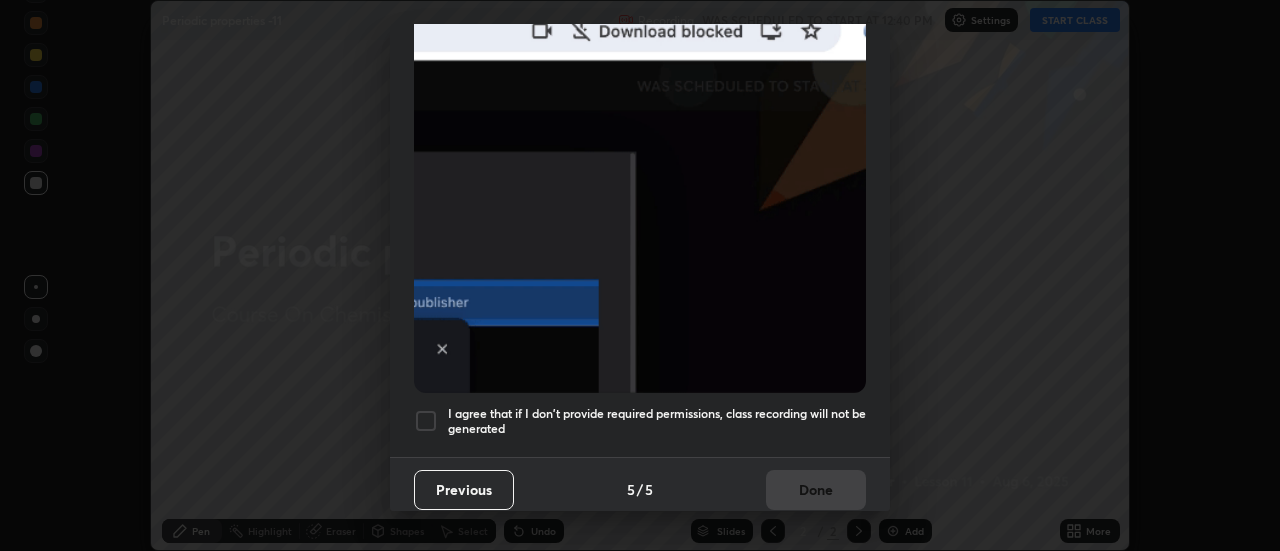 click on "I agree that if I don't provide required permissions, class recording will not be generated" at bounding box center (657, 421) 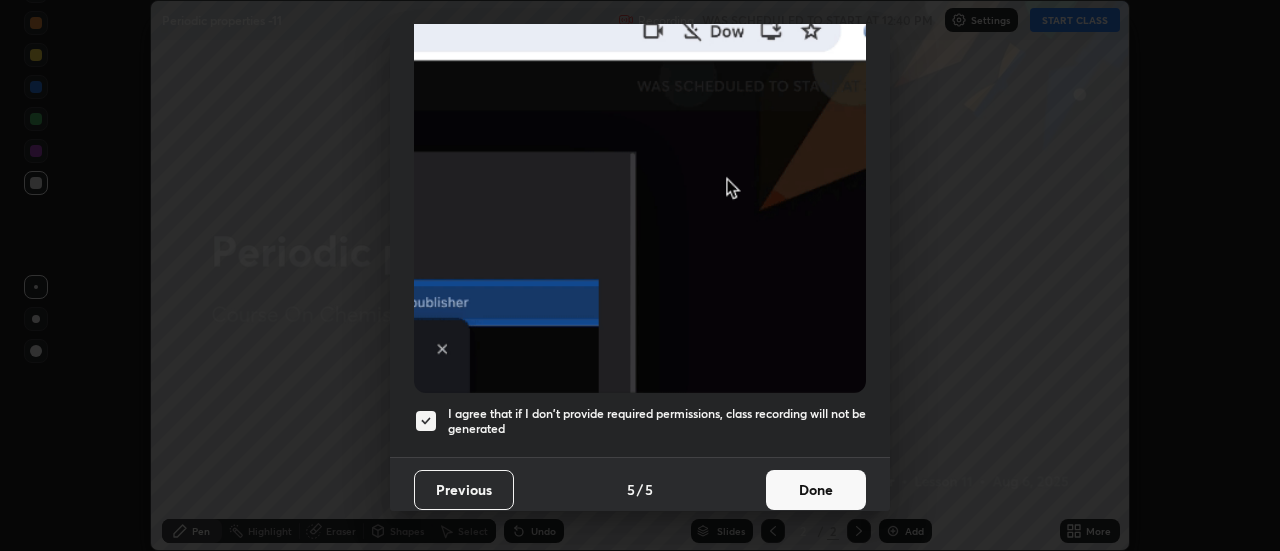 click on "Done" at bounding box center (816, 490) 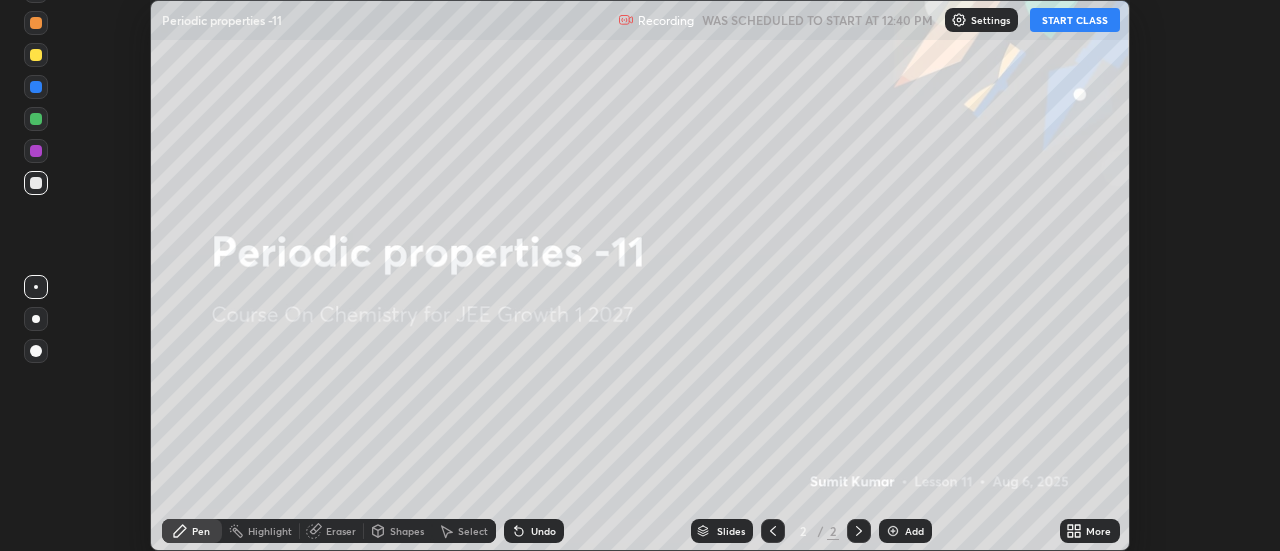 click 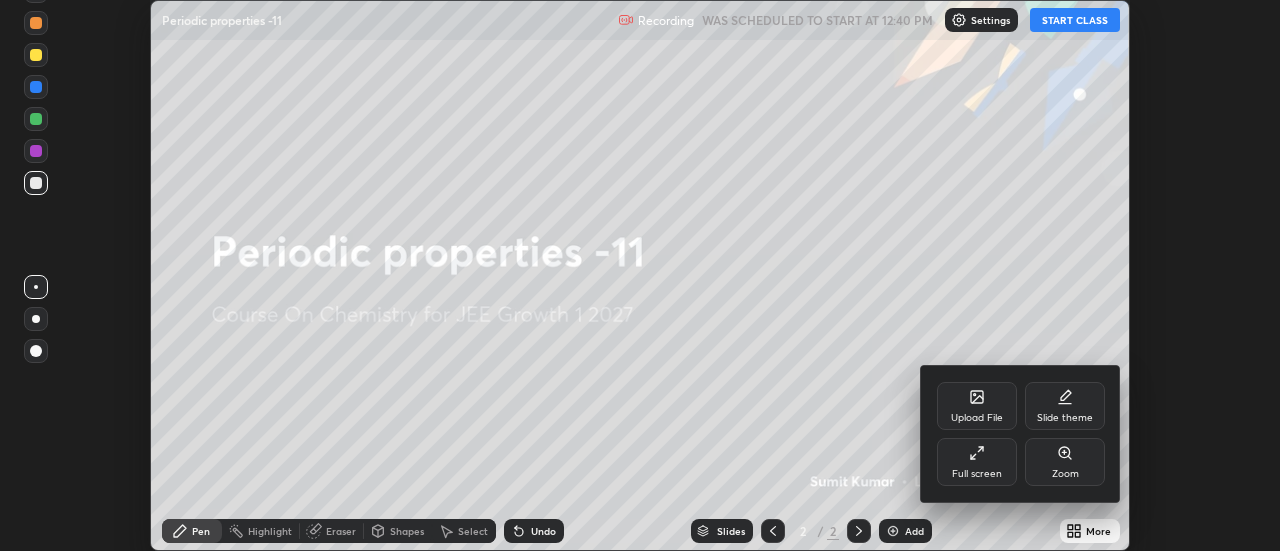 click on "Full screen" at bounding box center (977, 462) 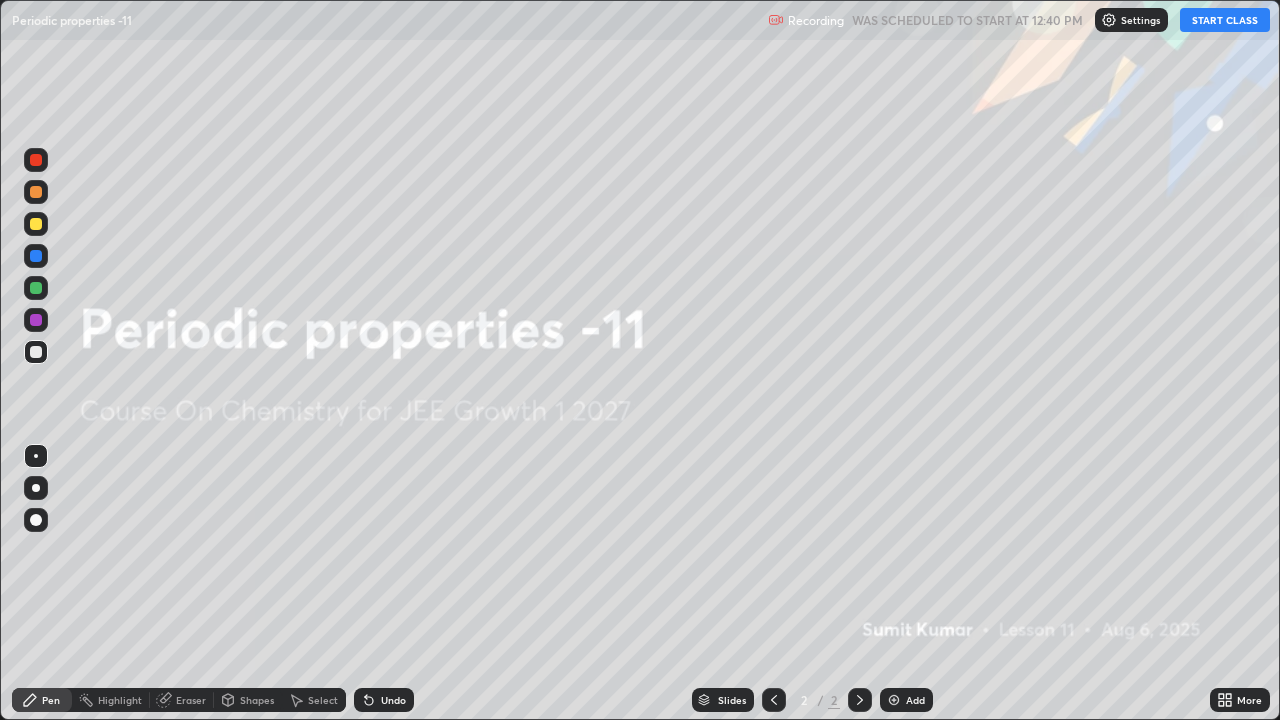 scroll, scrollTop: 99280, scrollLeft: 98720, axis: both 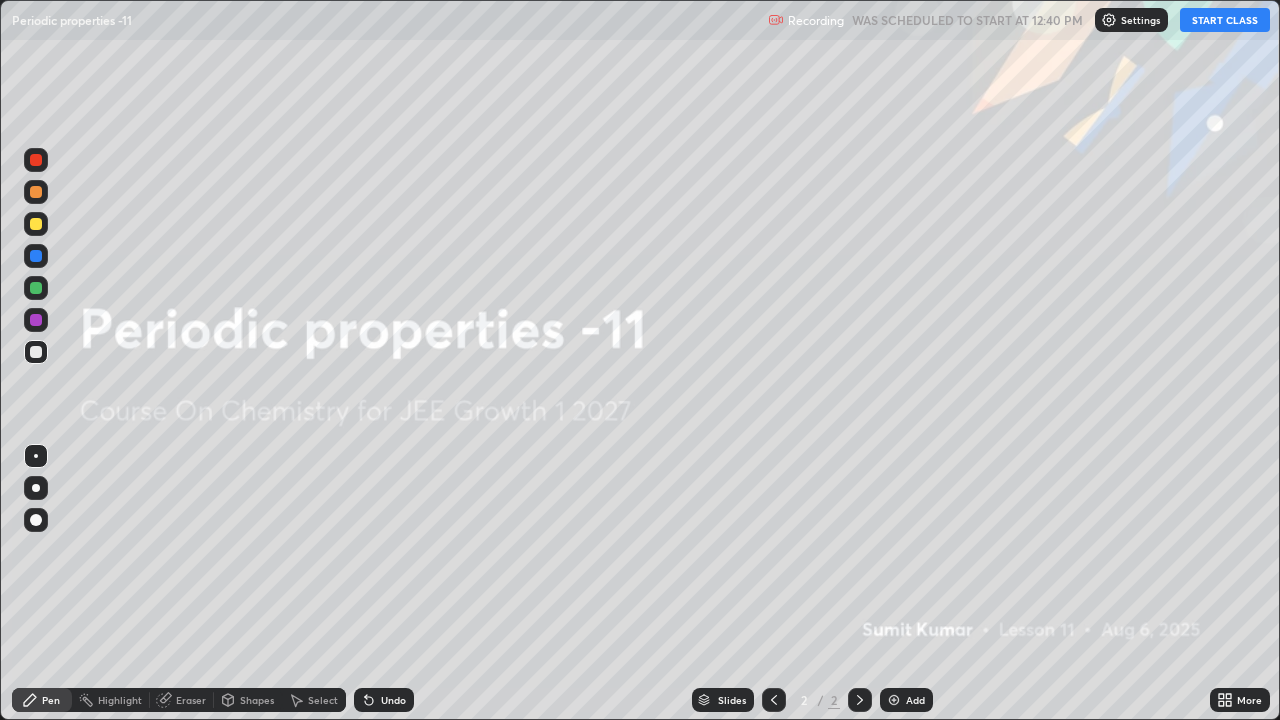 click at bounding box center (894, 700) 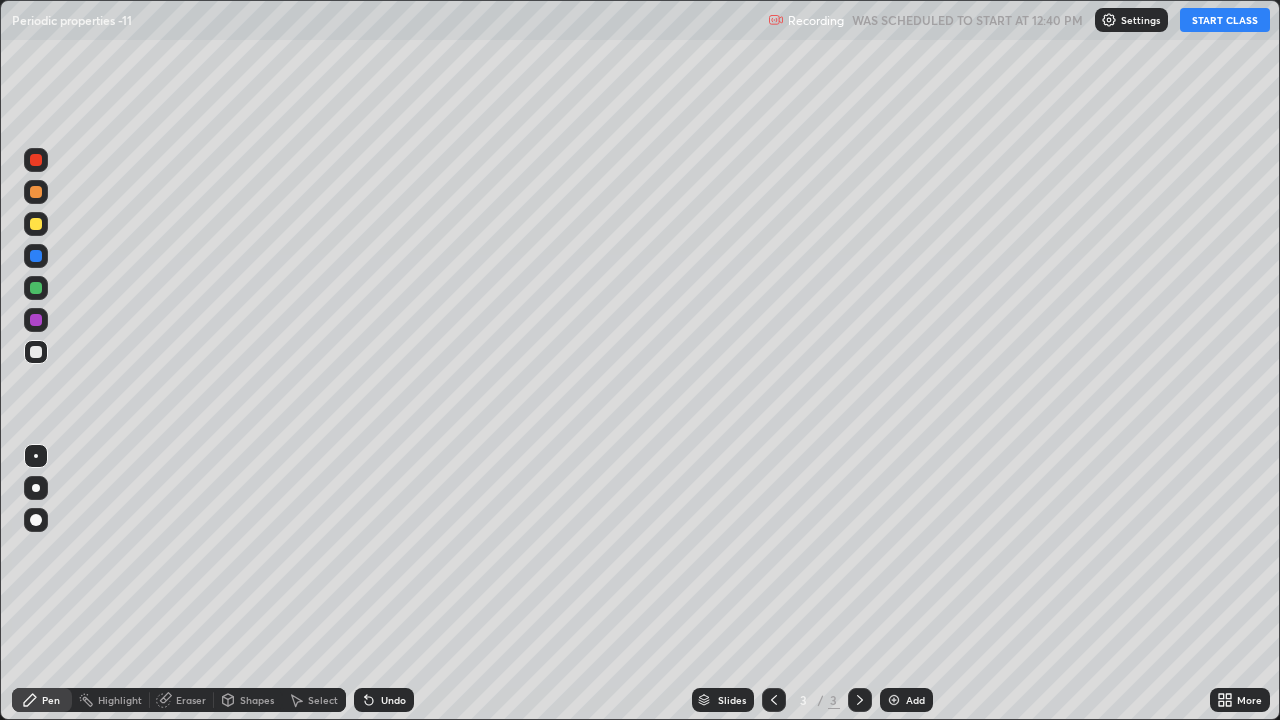 click on "START CLASS" at bounding box center [1225, 20] 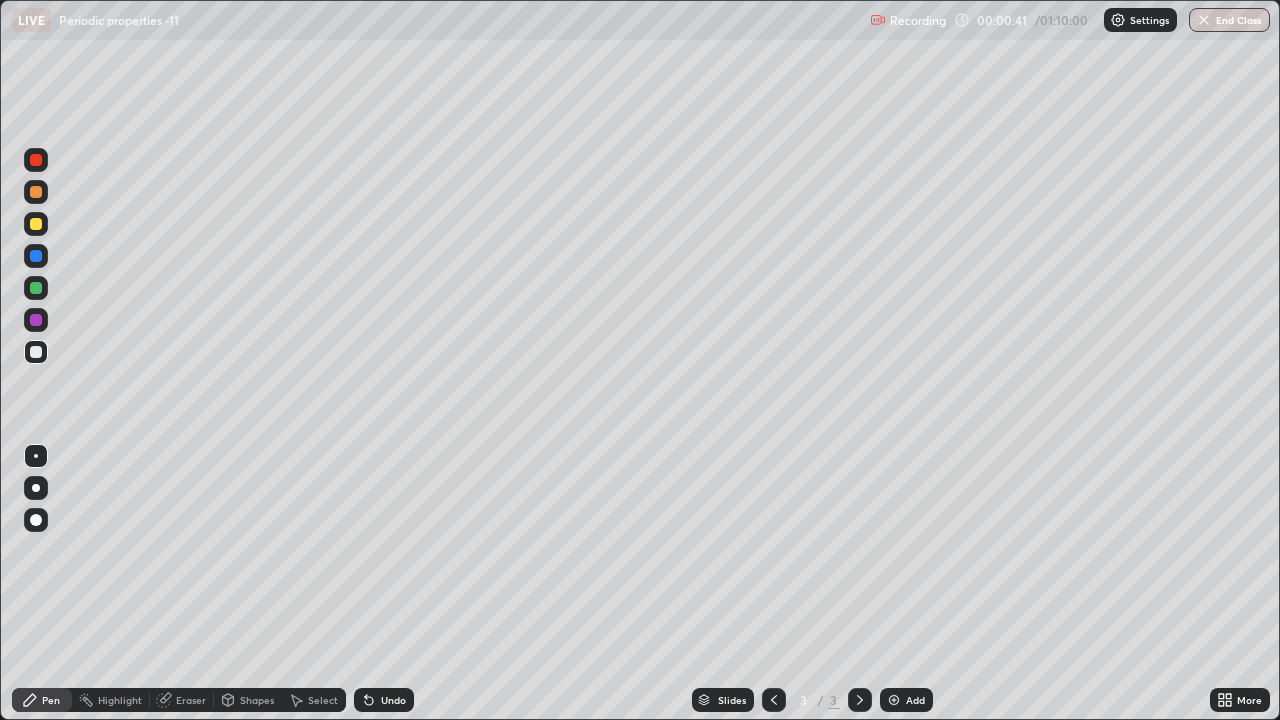 click at bounding box center (36, 488) 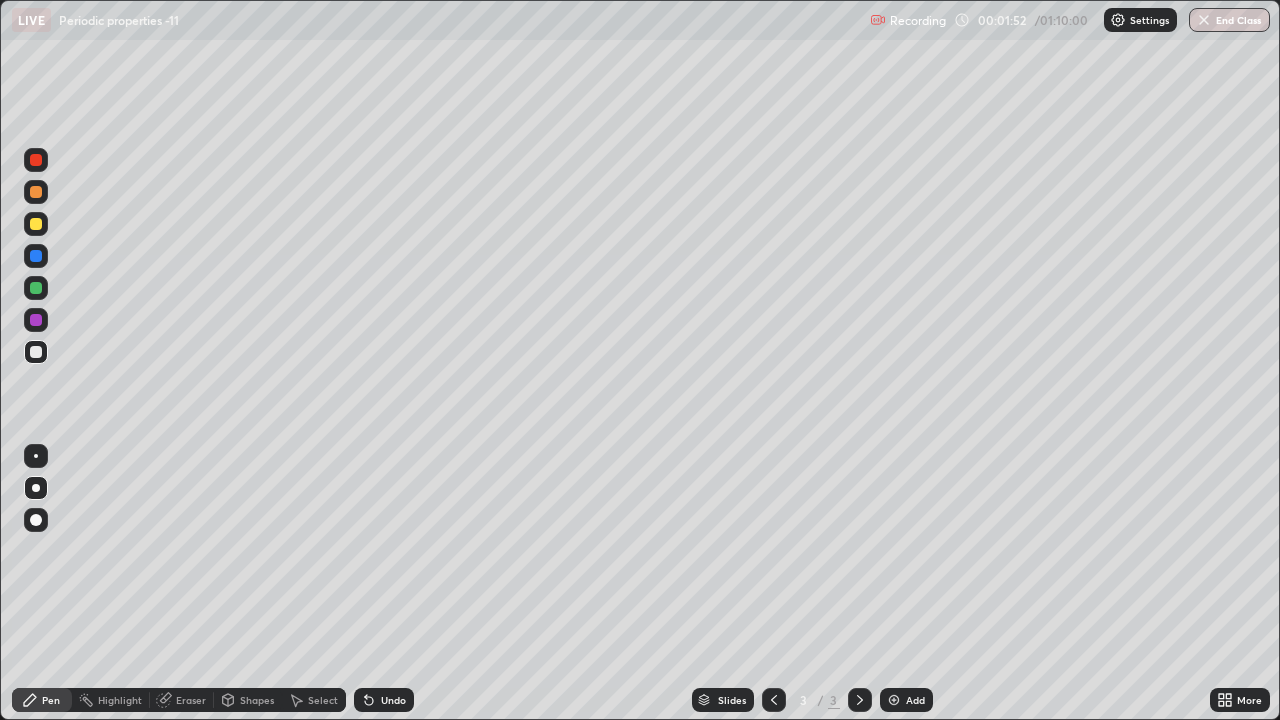 click at bounding box center [36, 224] 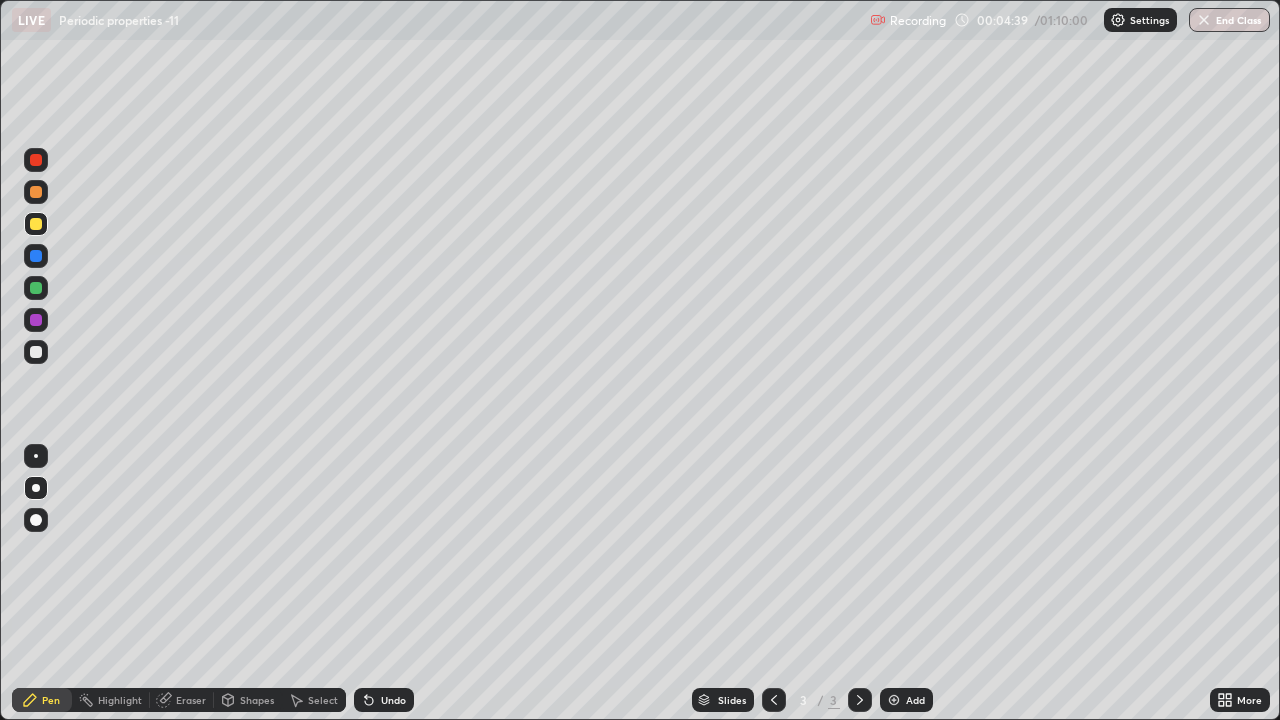 click at bounding box center (894, 700) 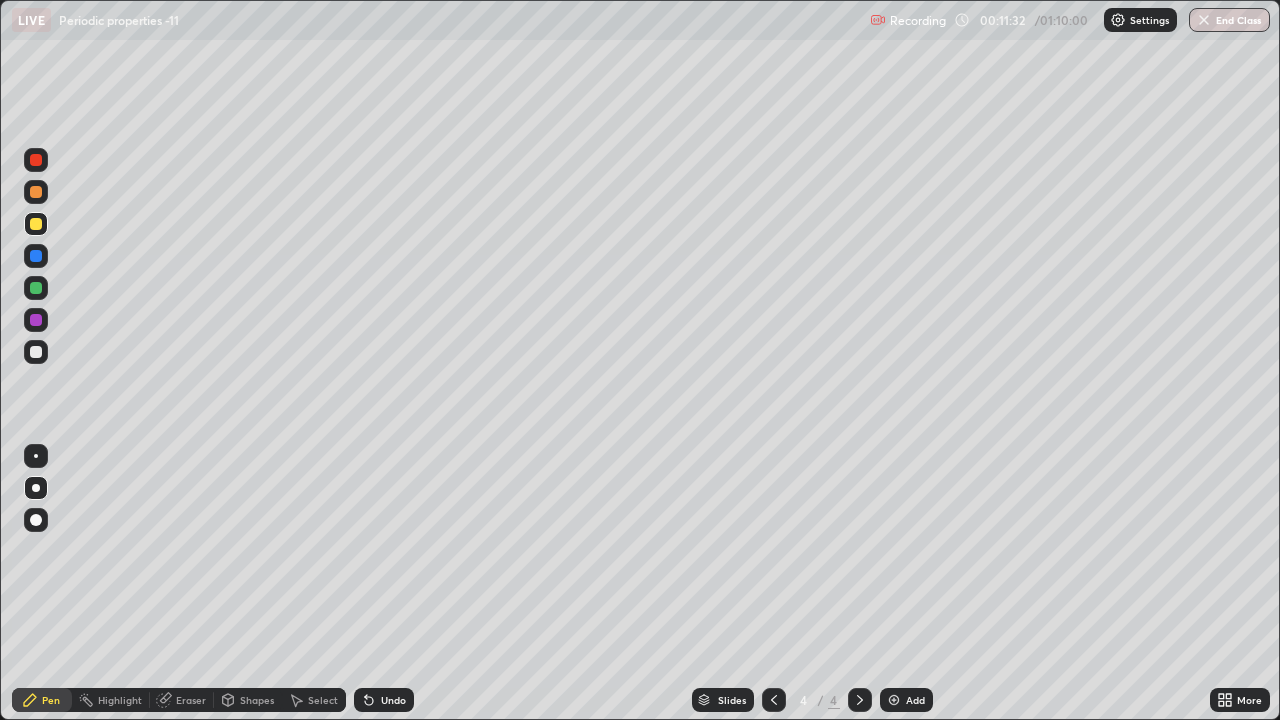 click at bounding box center (894, 700) 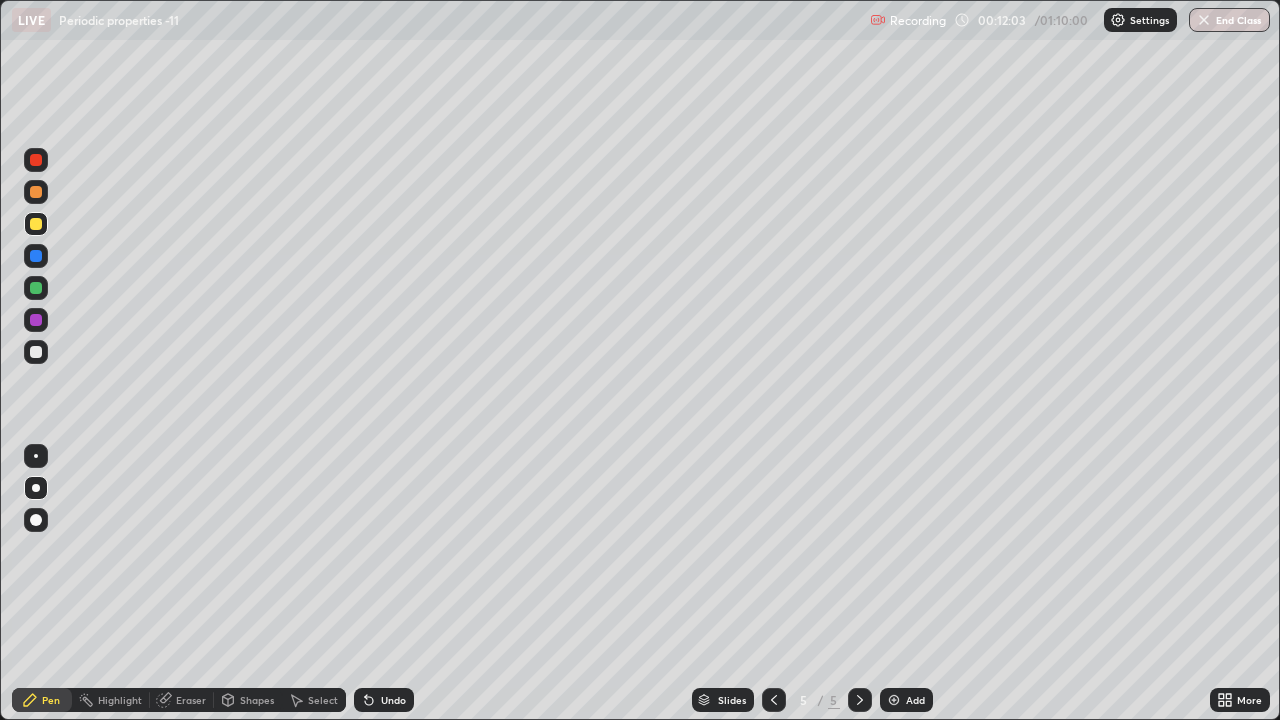 click 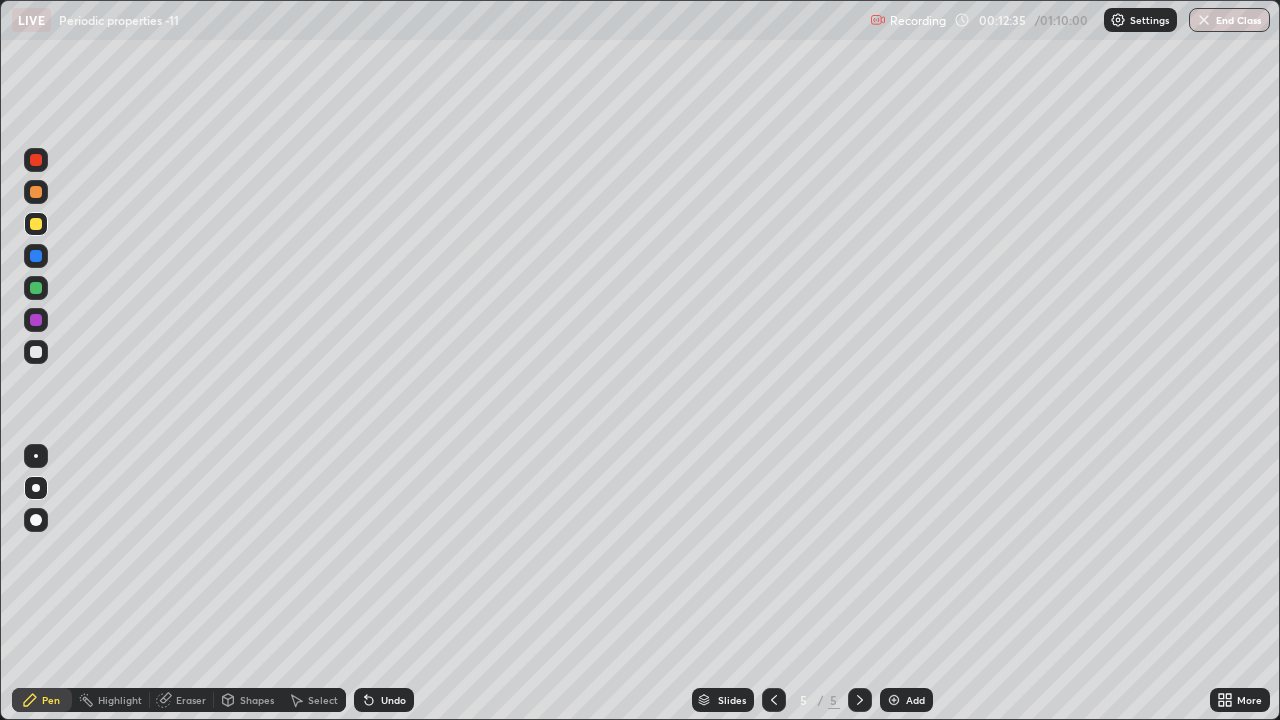 click on "Shapes" at bounding box center [248, 700] 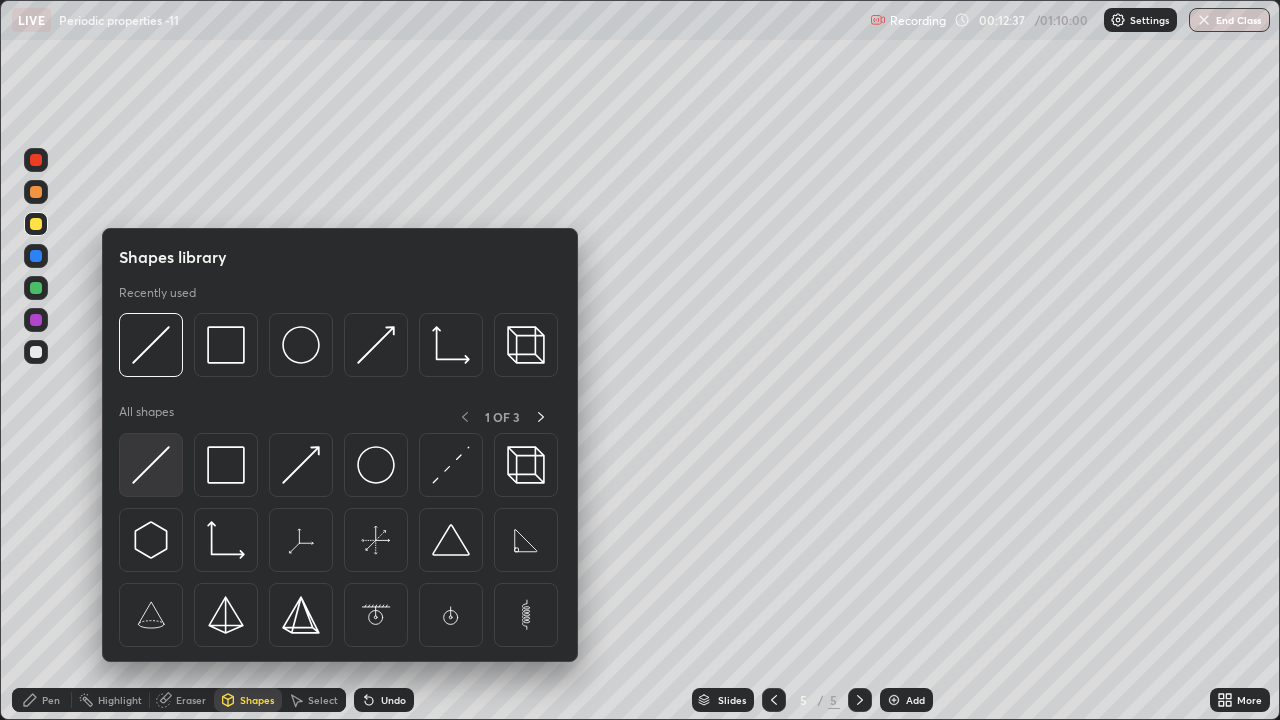 click at bounding box center [151, 465] 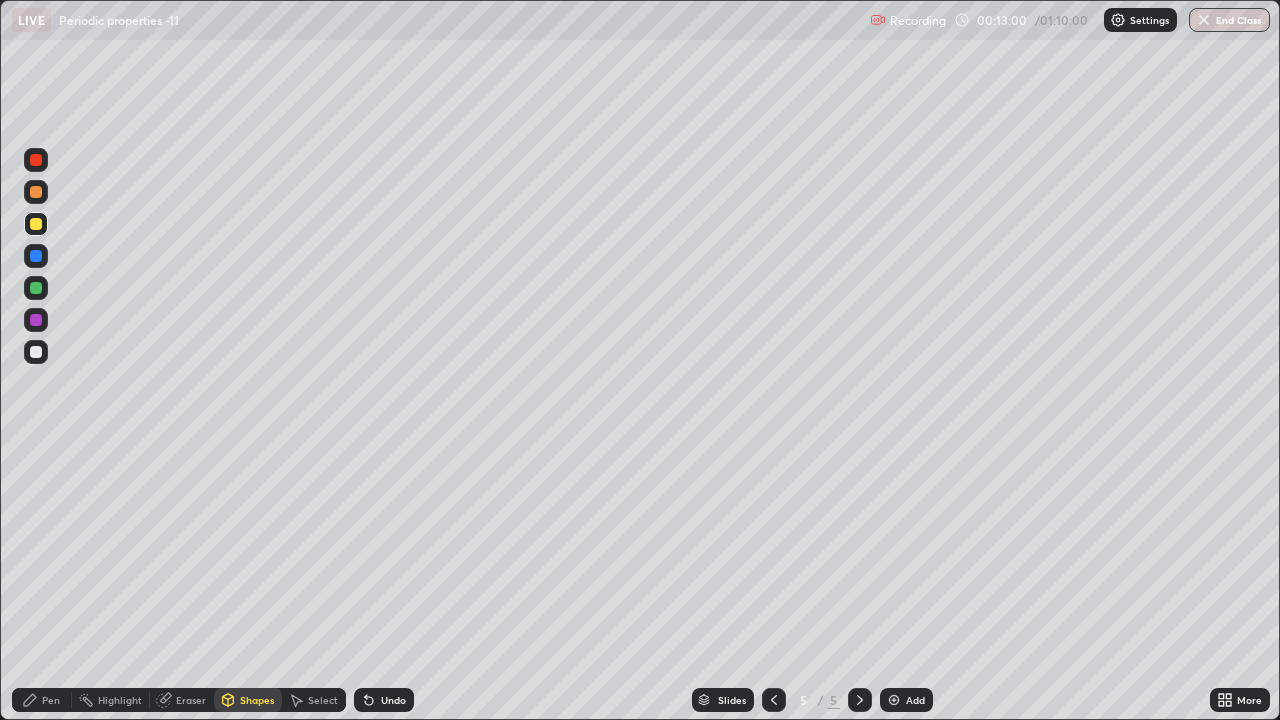 click at bounding box center [36, 192] 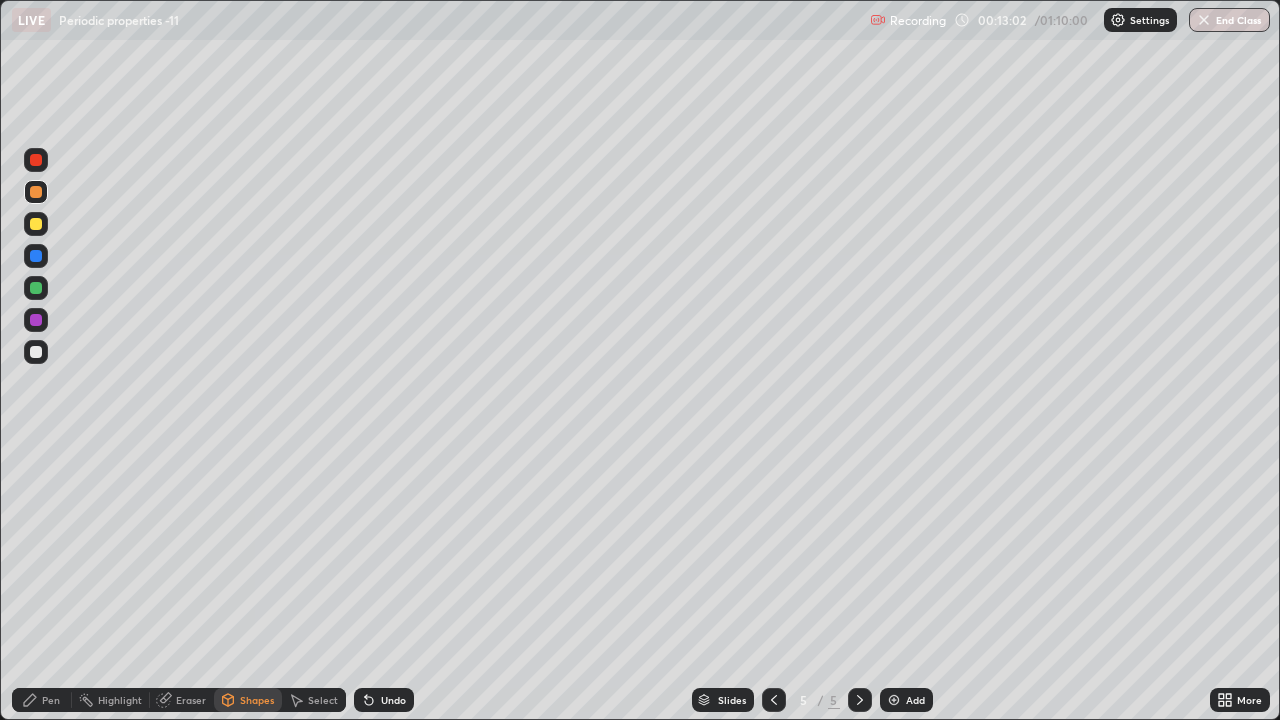 click 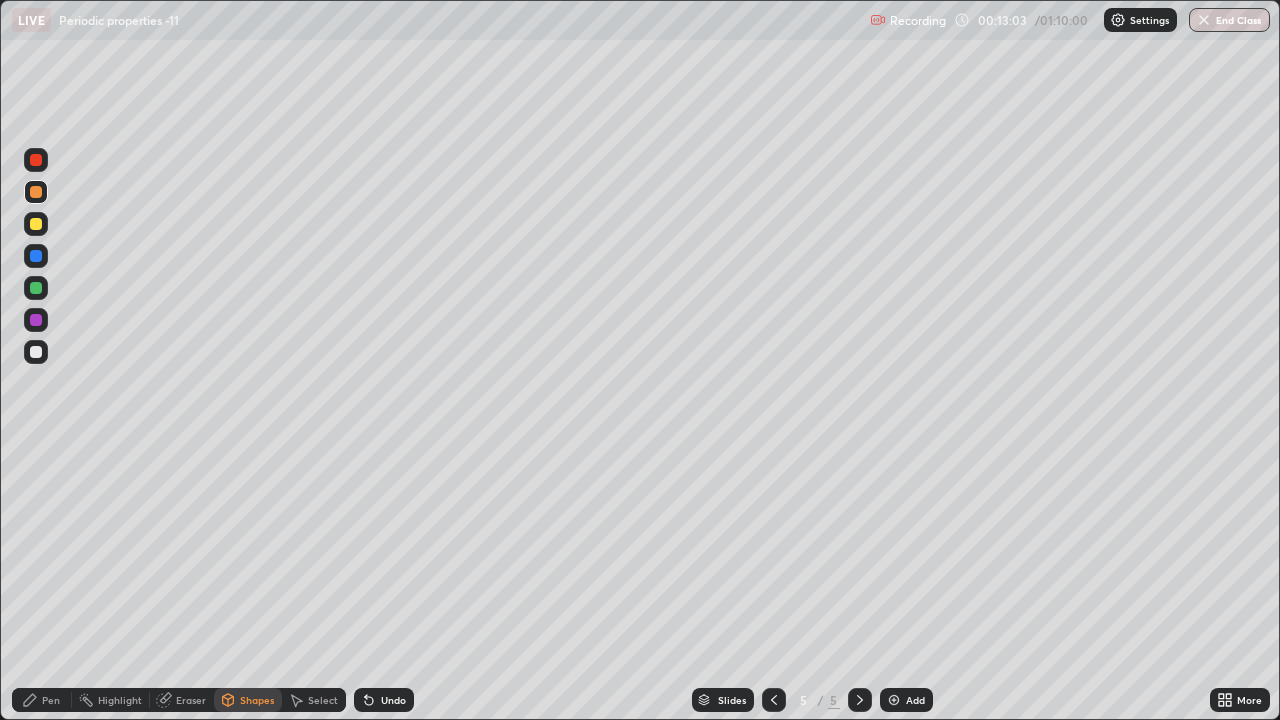 click on "Pen" at bounding box center [51, 700] 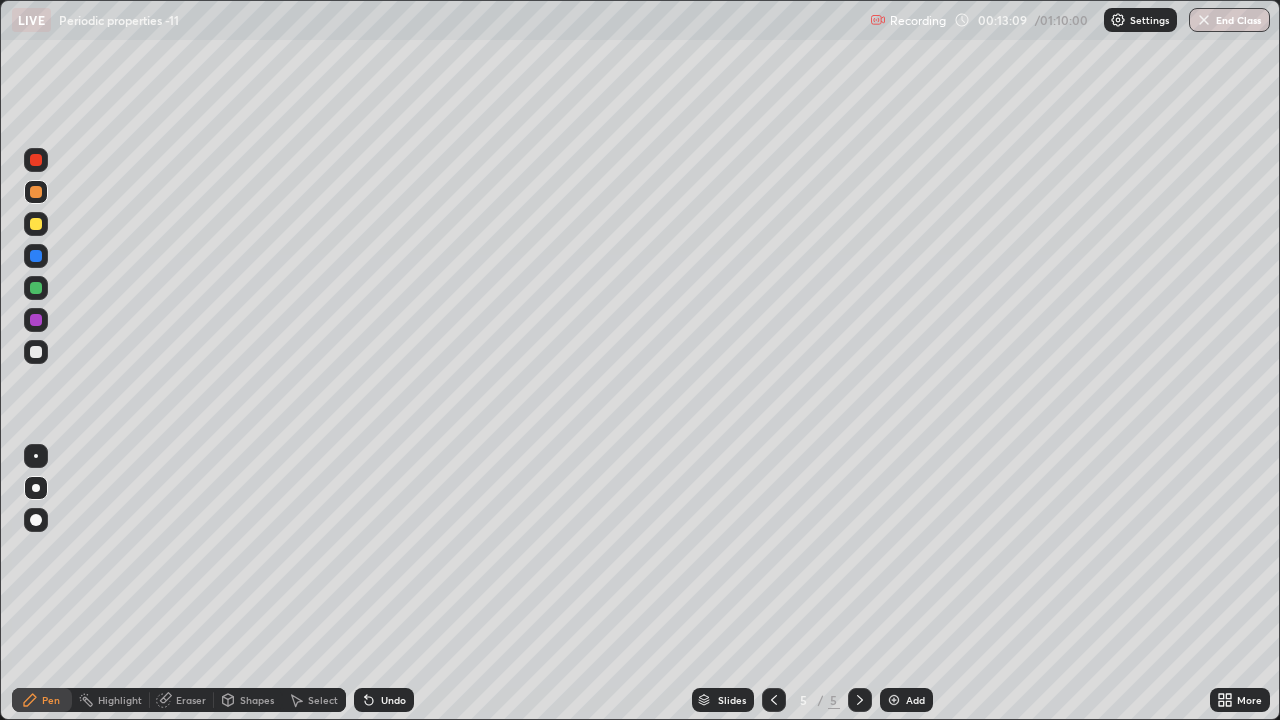 click 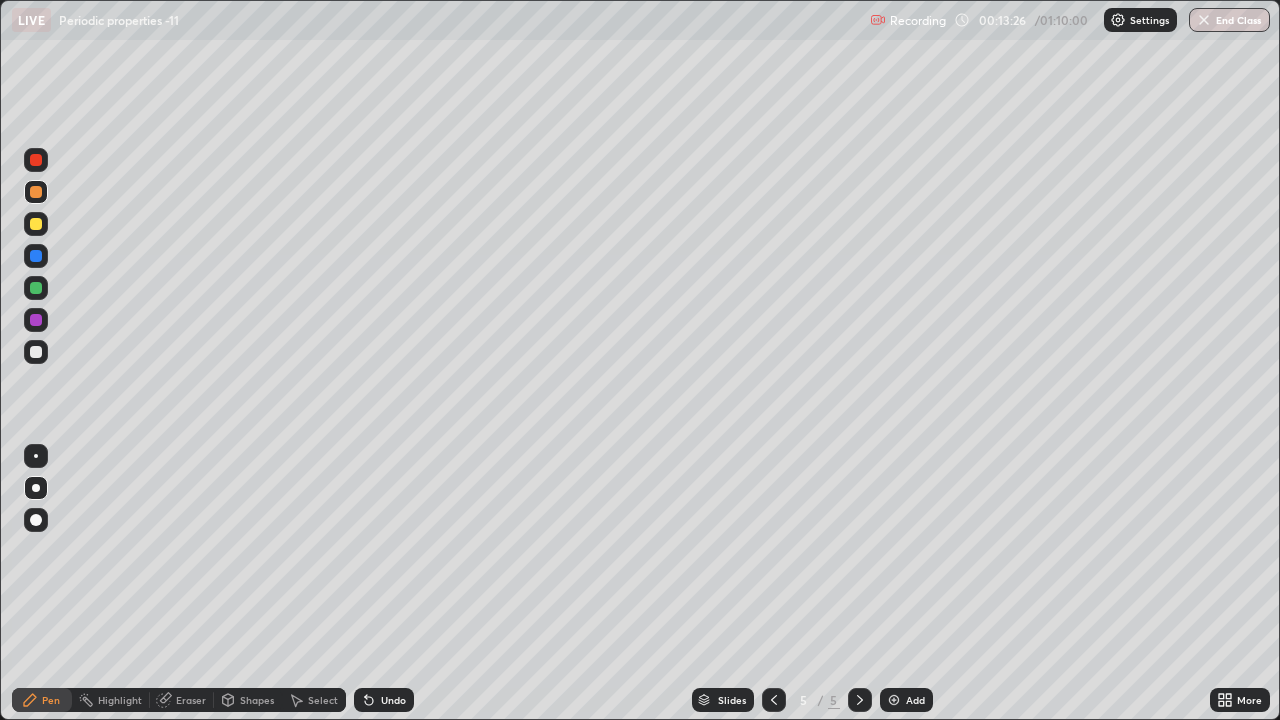 click on "Undo" at bounding box center (384, 700) 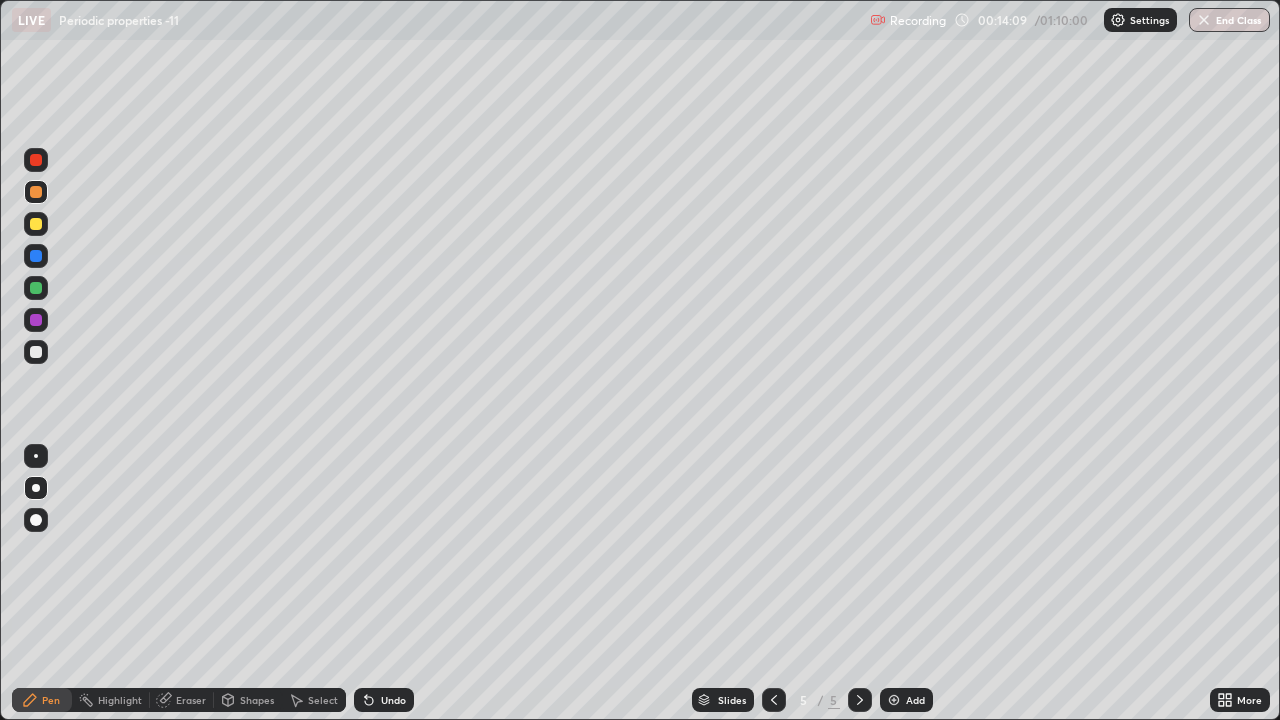 click at bounding box center [36, 352] 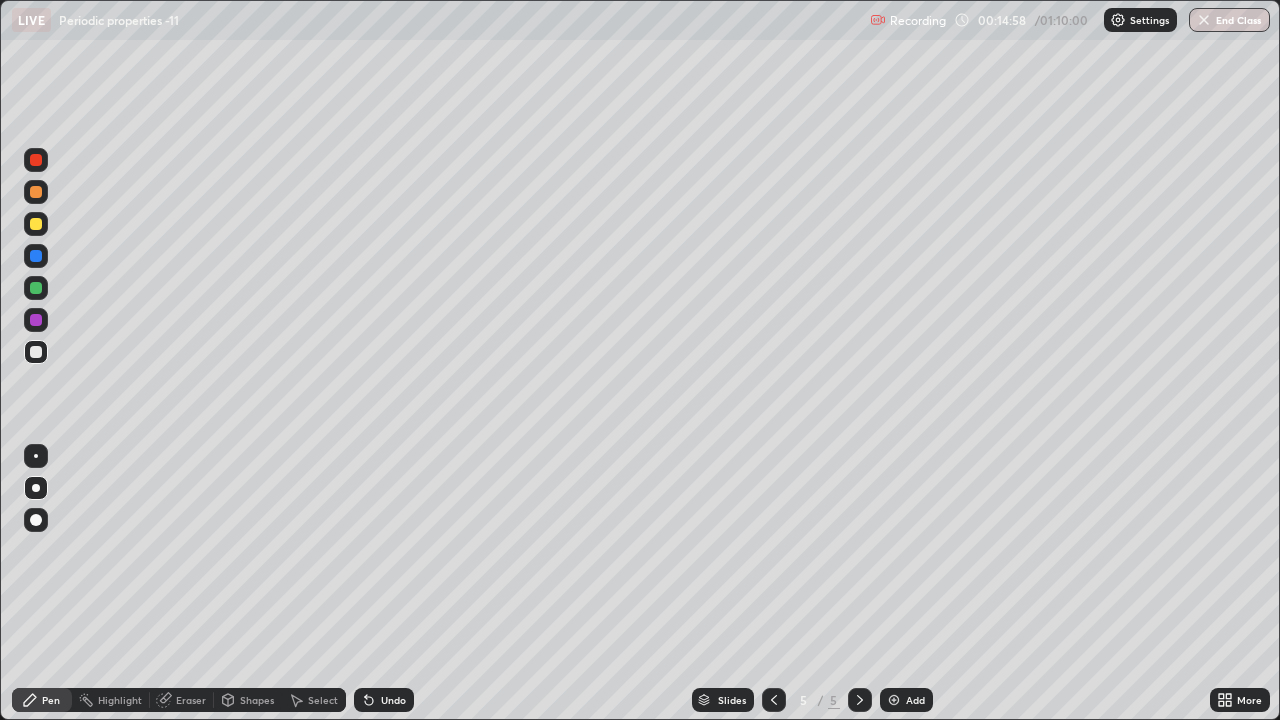 click at bounding box center [36, 224] 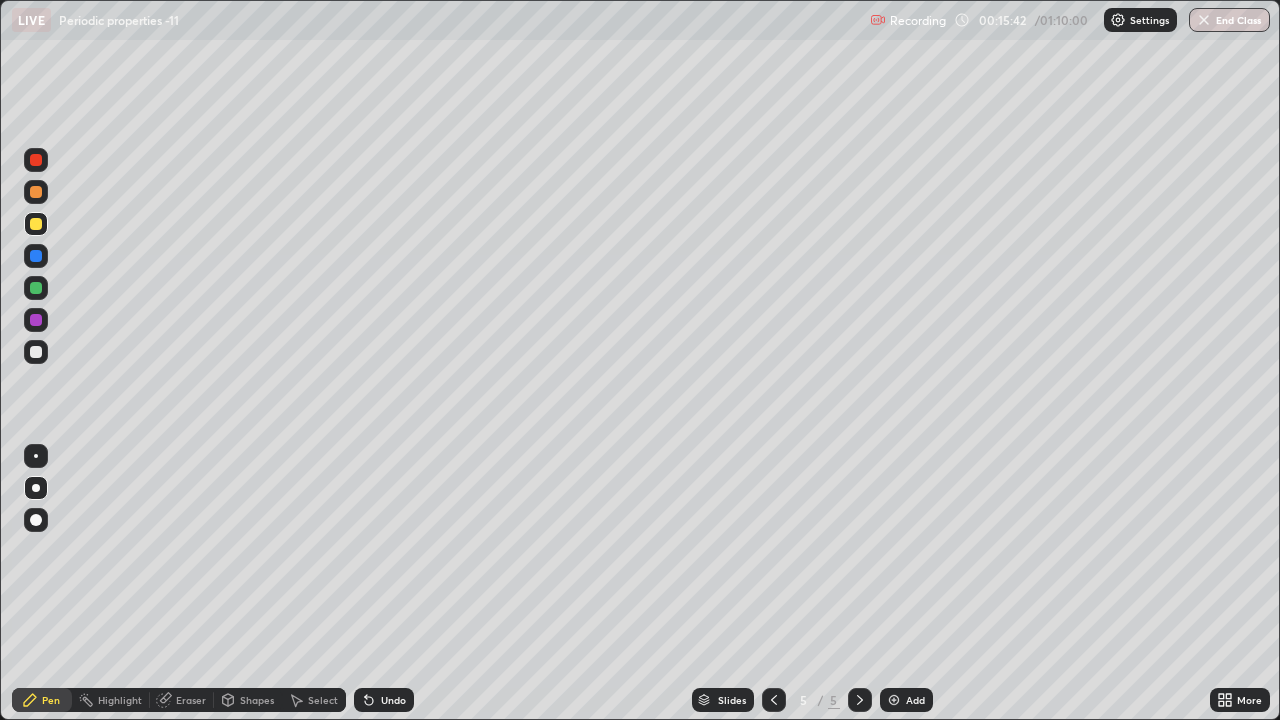 click at bounding box center (36, 192) 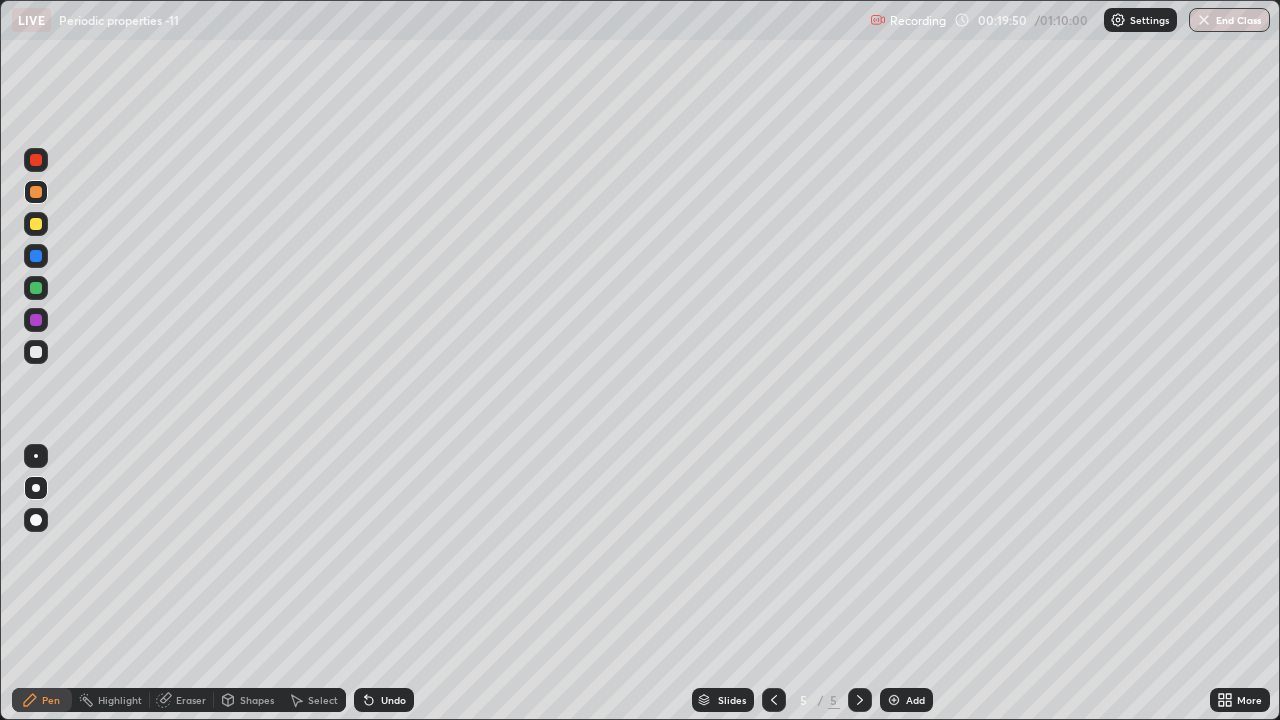 click at bounding box center (894, 700) 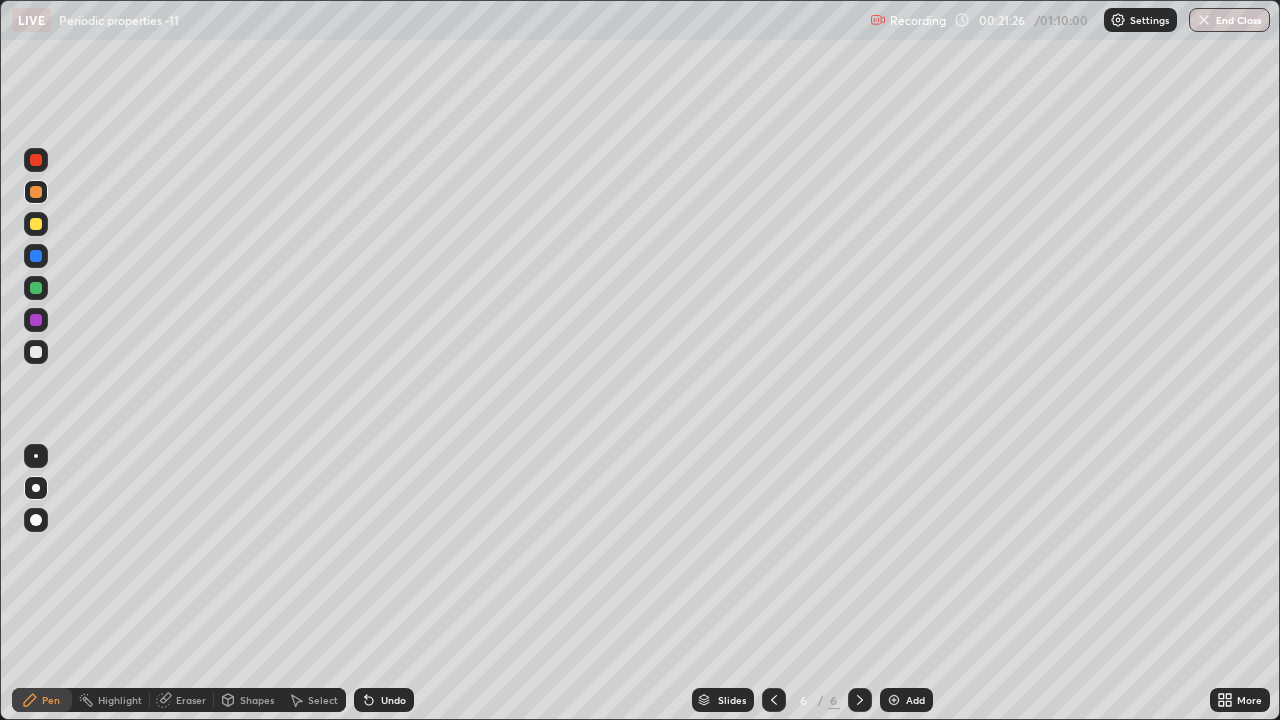 click at bounding box center (36, 352) 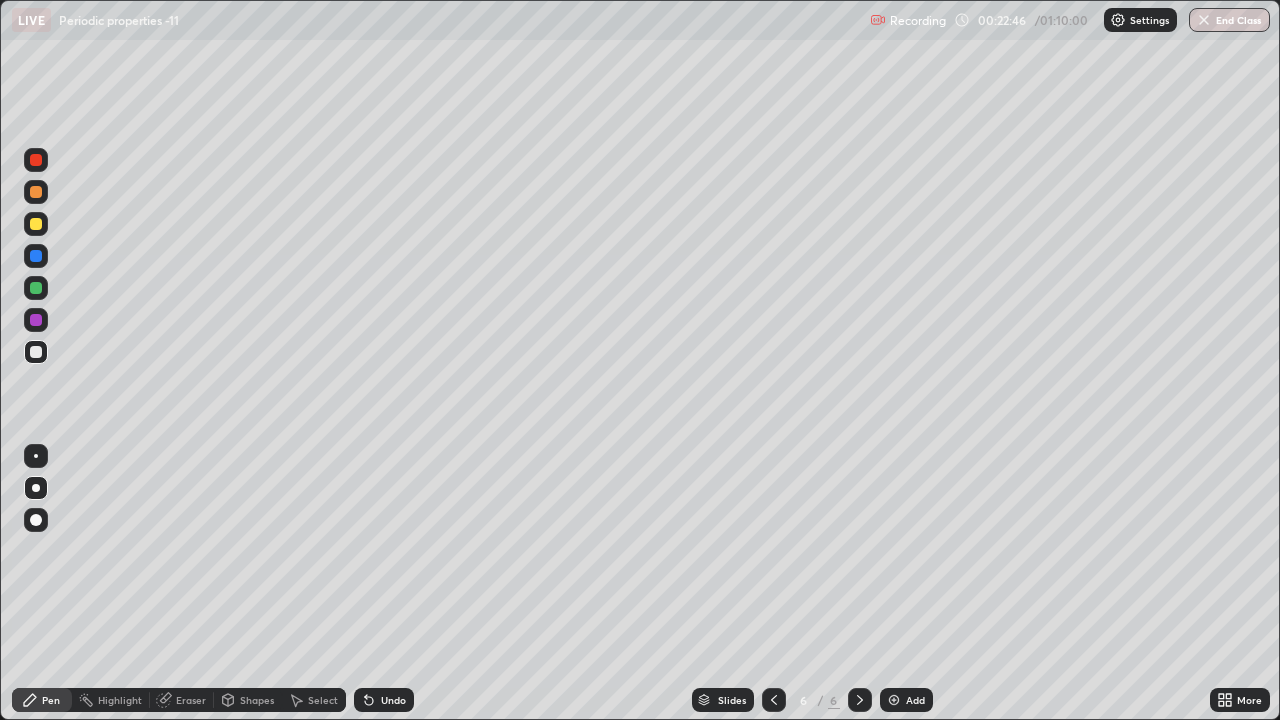 click at bounding box center [36, 224] 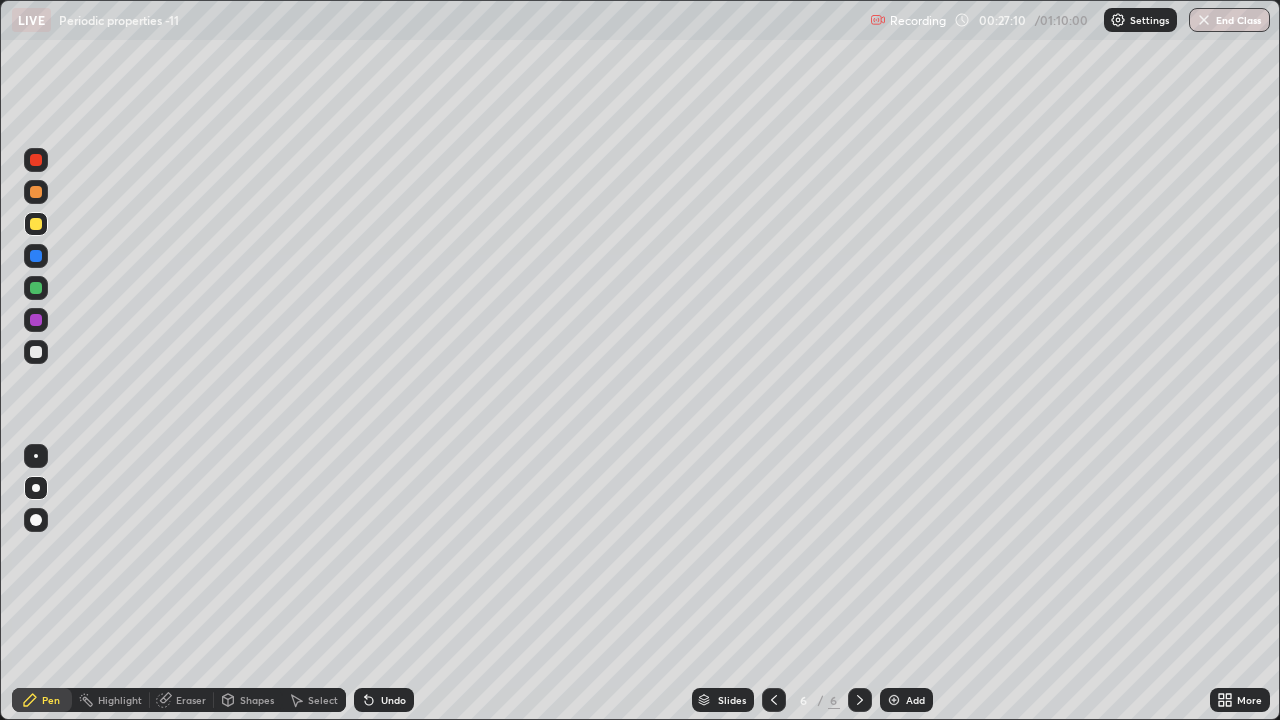 click at bounding box center (894, 700) 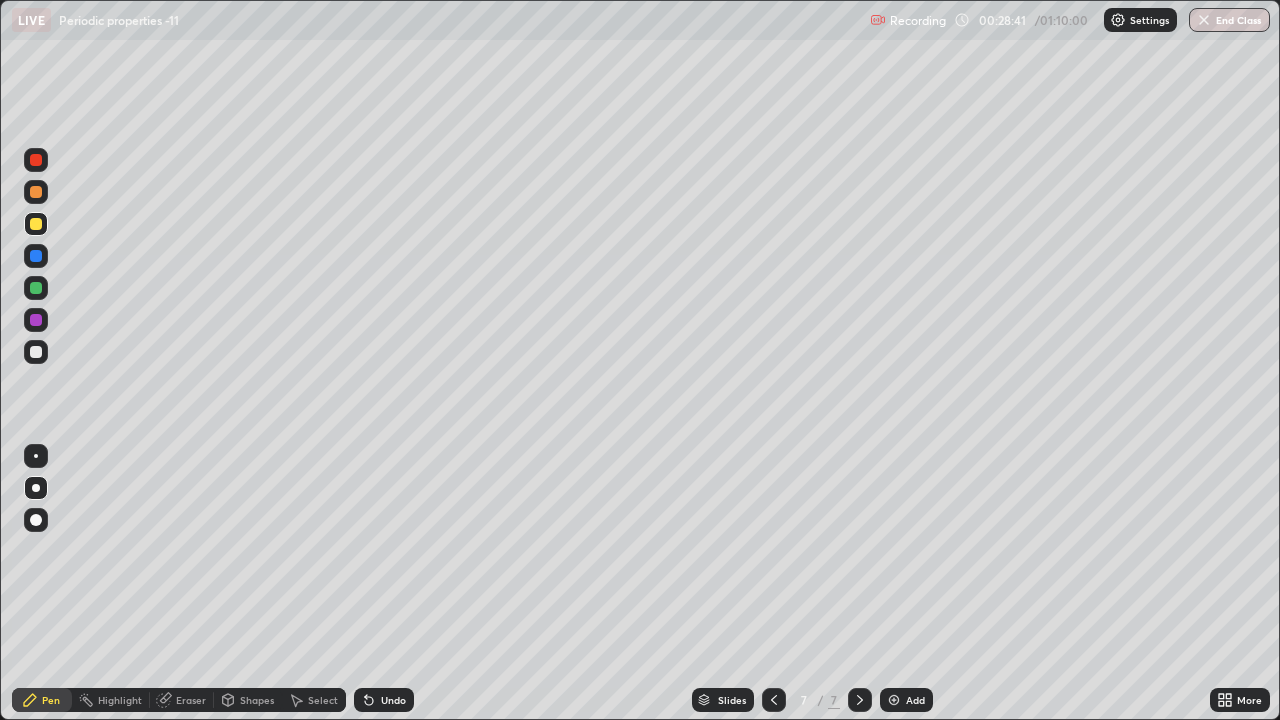 click 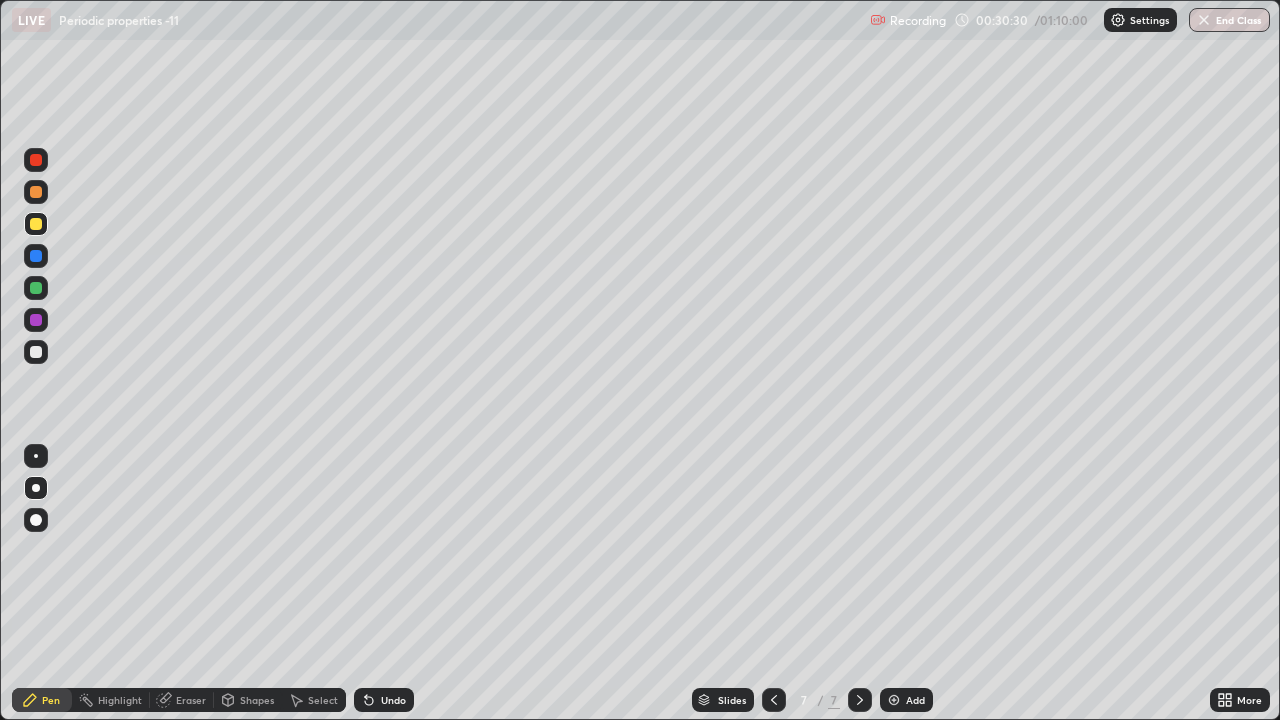 click at bounding box center [36, 352] 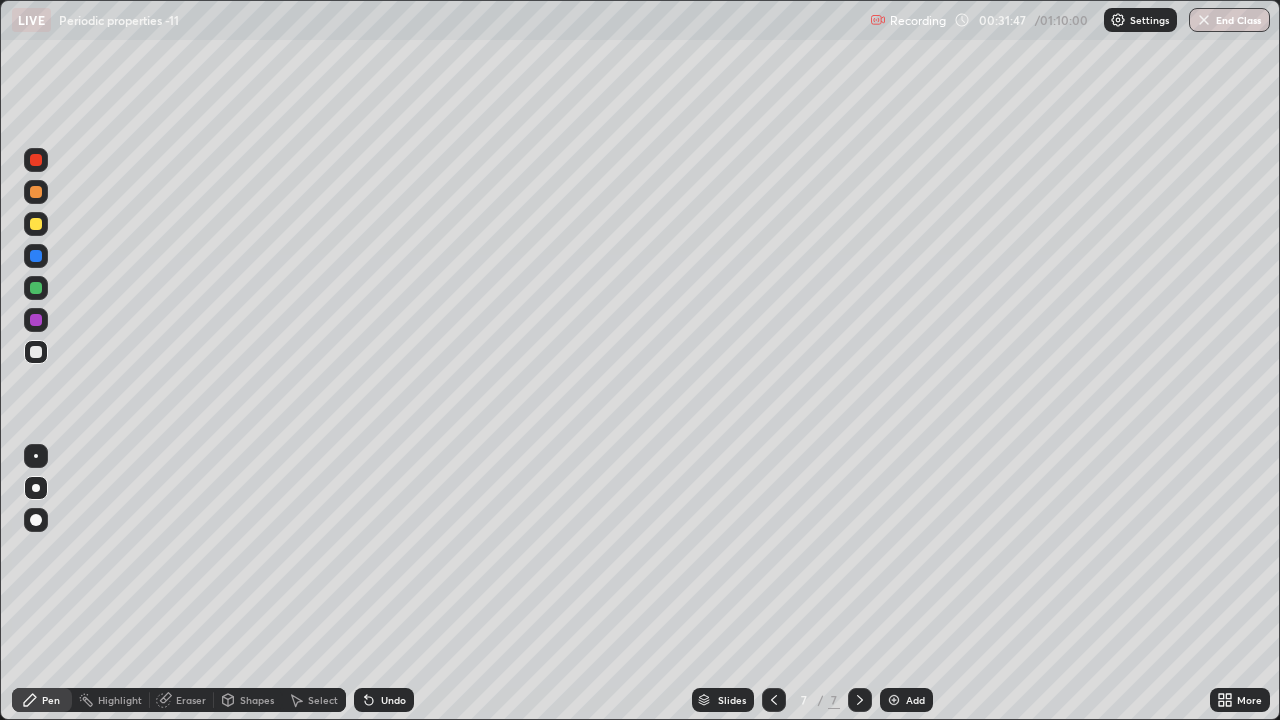 click on "Undo" at bounding box center (393, 700) 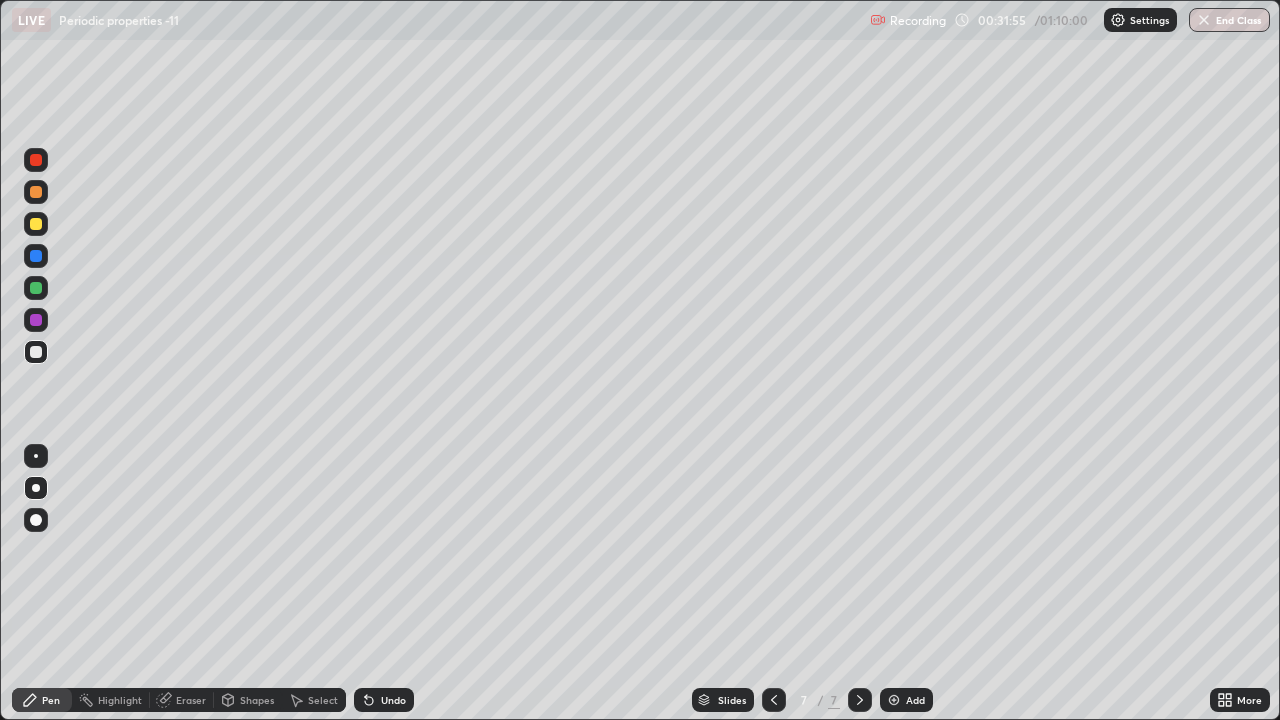 click on "Undo" at bounding box center [393, 700] 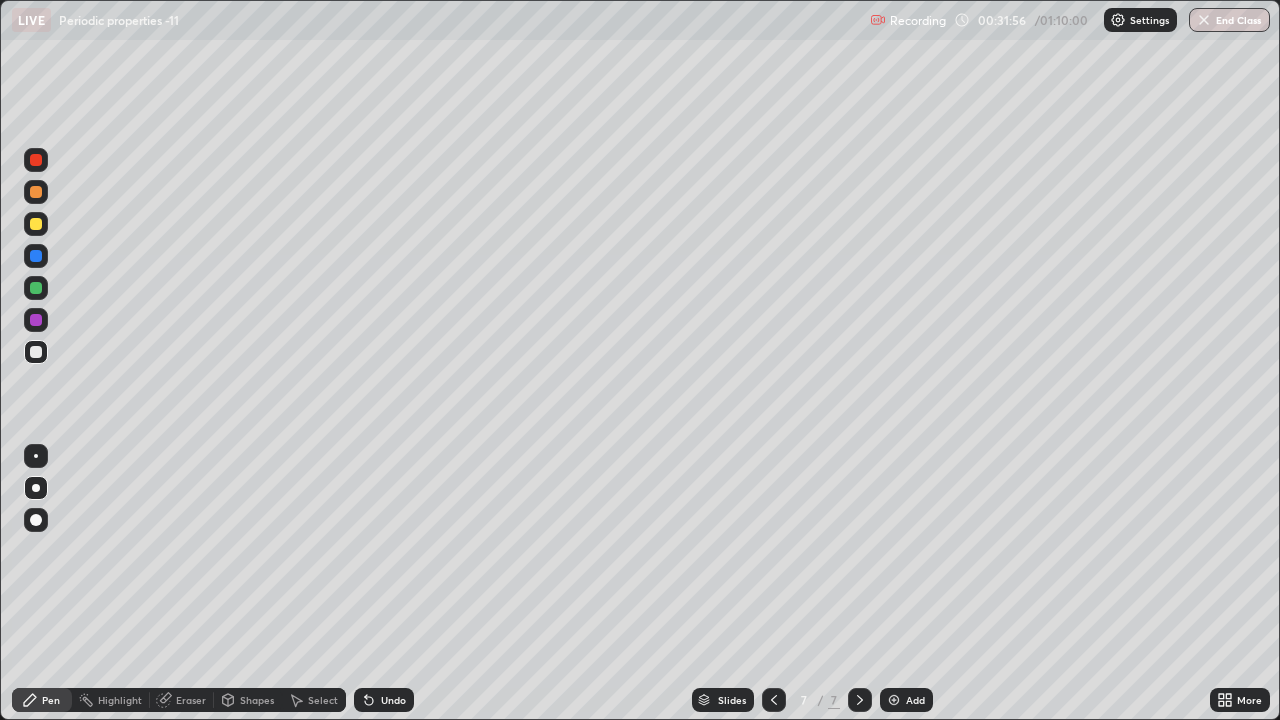click on "Undo" at bounding box center (393, 700) 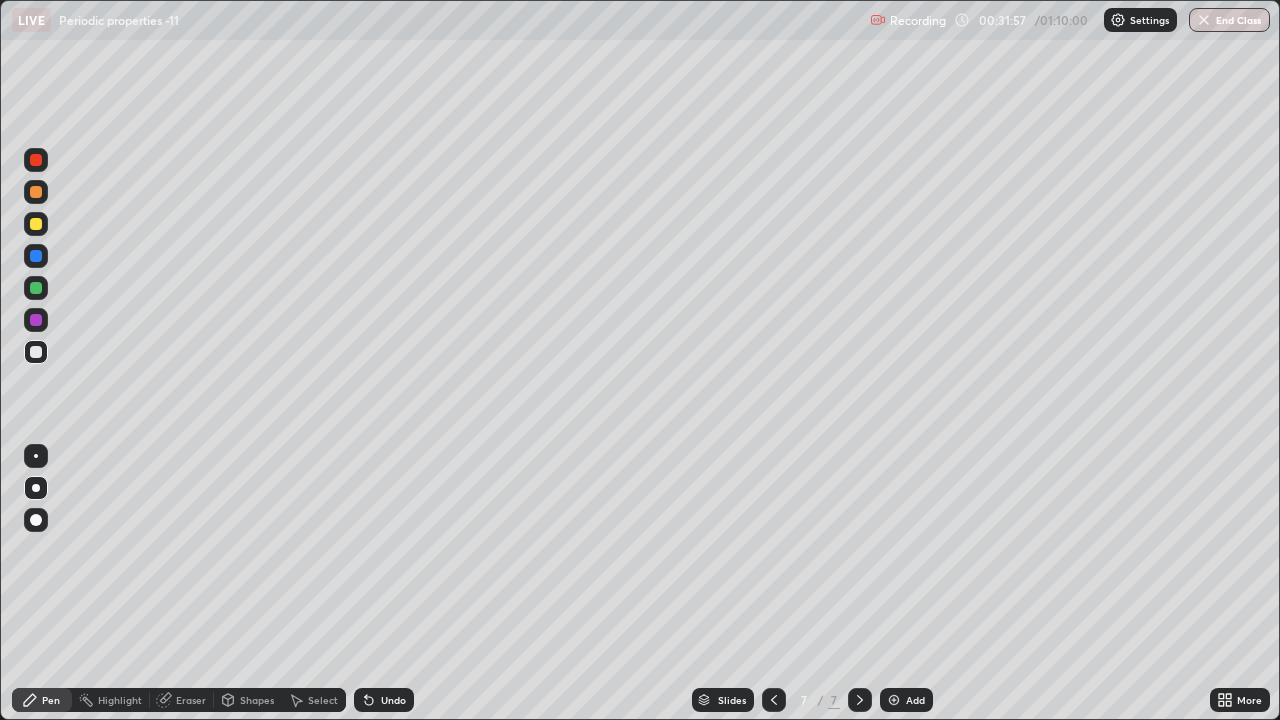 click on "Undo" at bounding box center (393, 700) 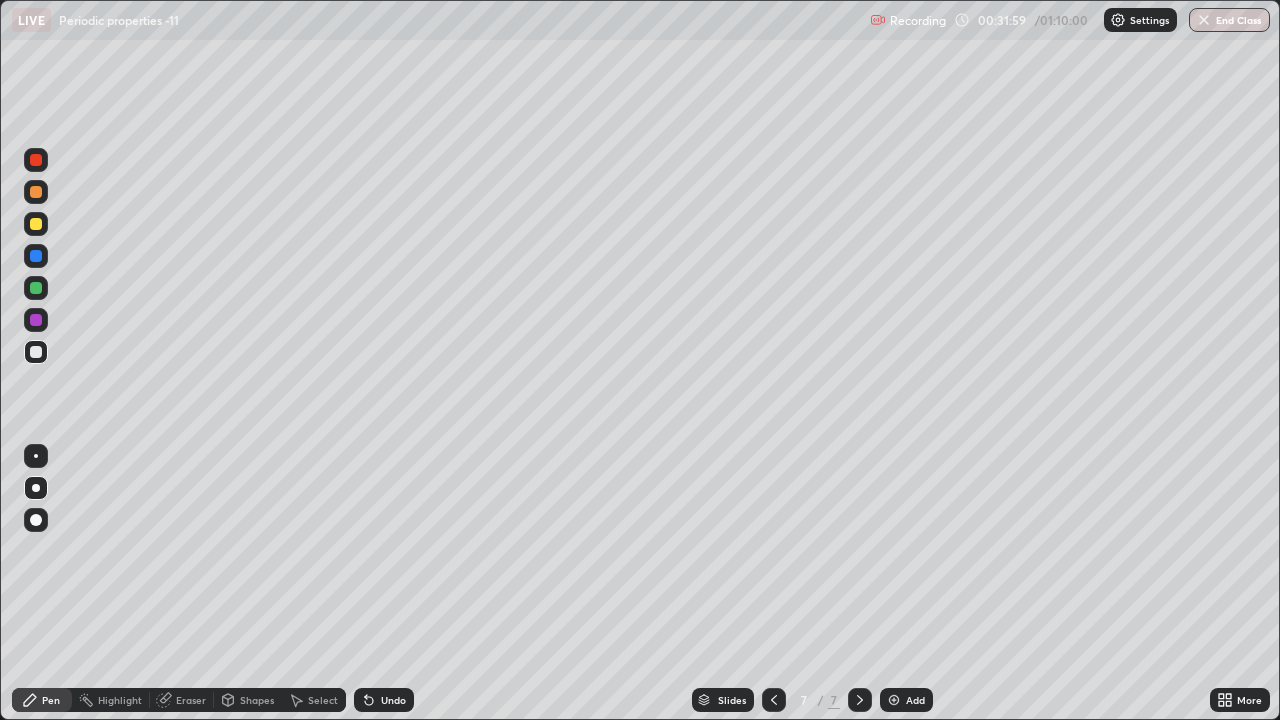 click on "Undo" at bounding box center (393, 700) 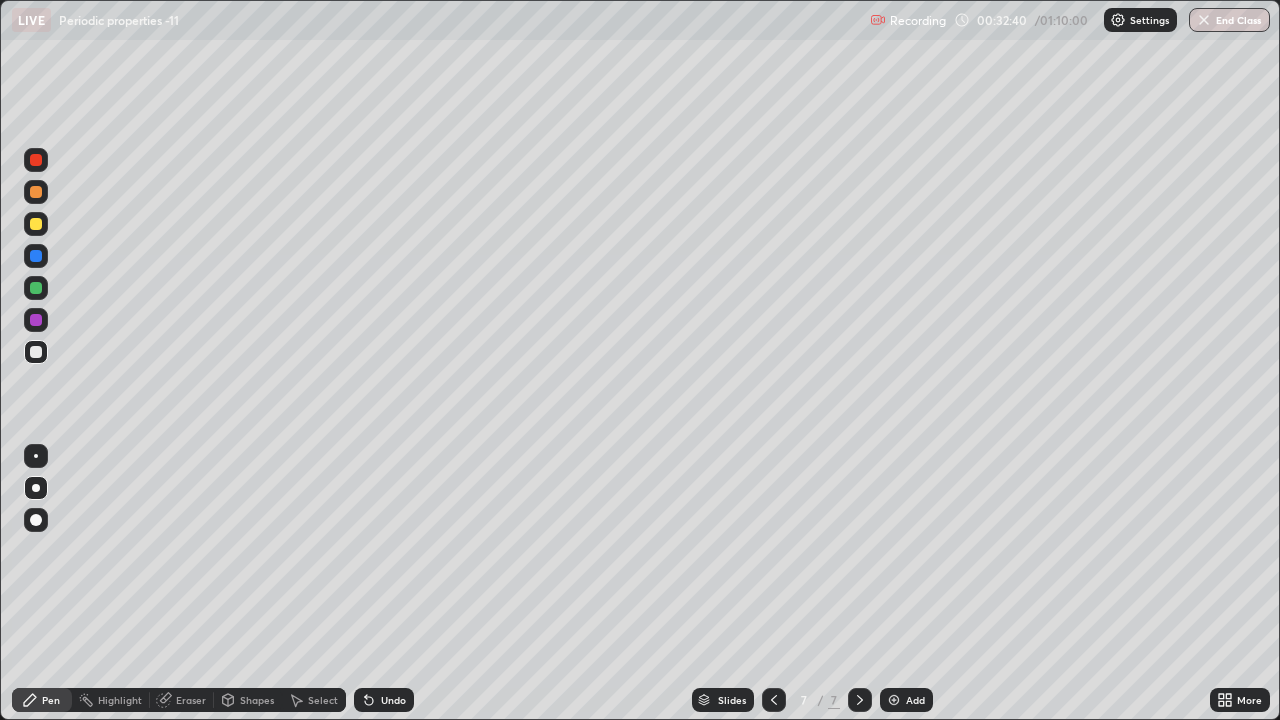 click at bounding box center (36, 224) 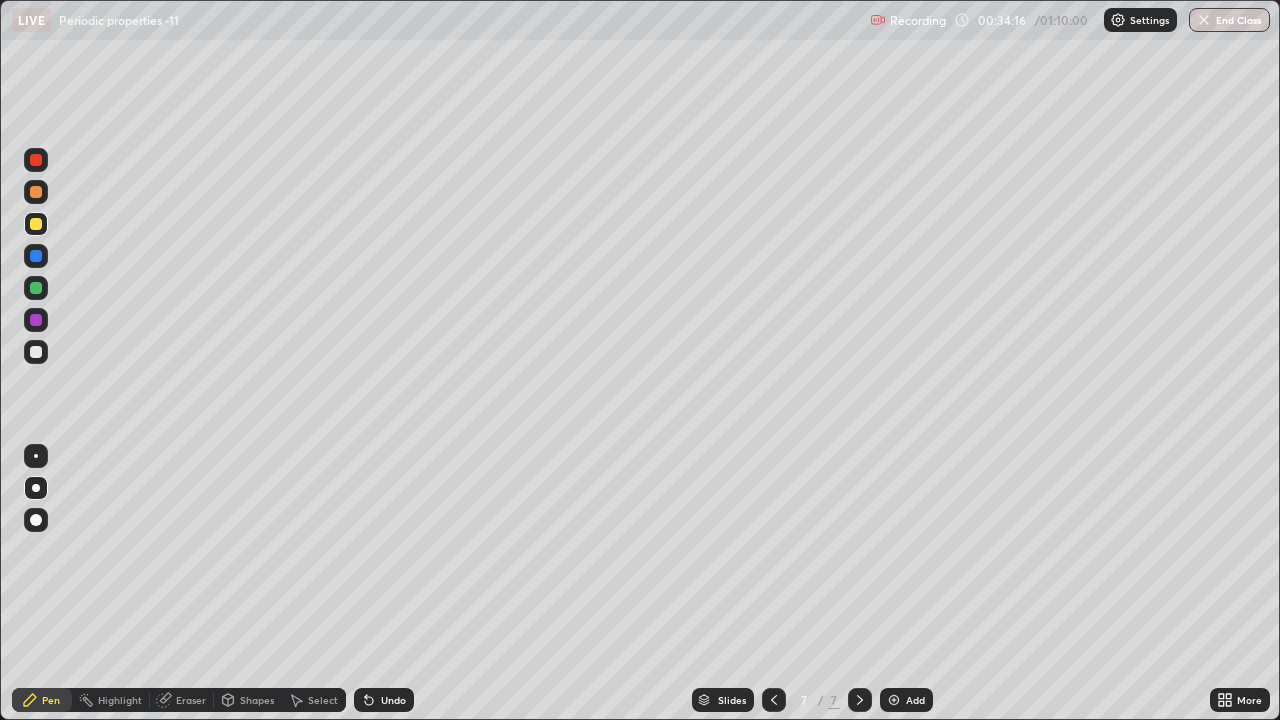 click at bounding box center [894, 700] 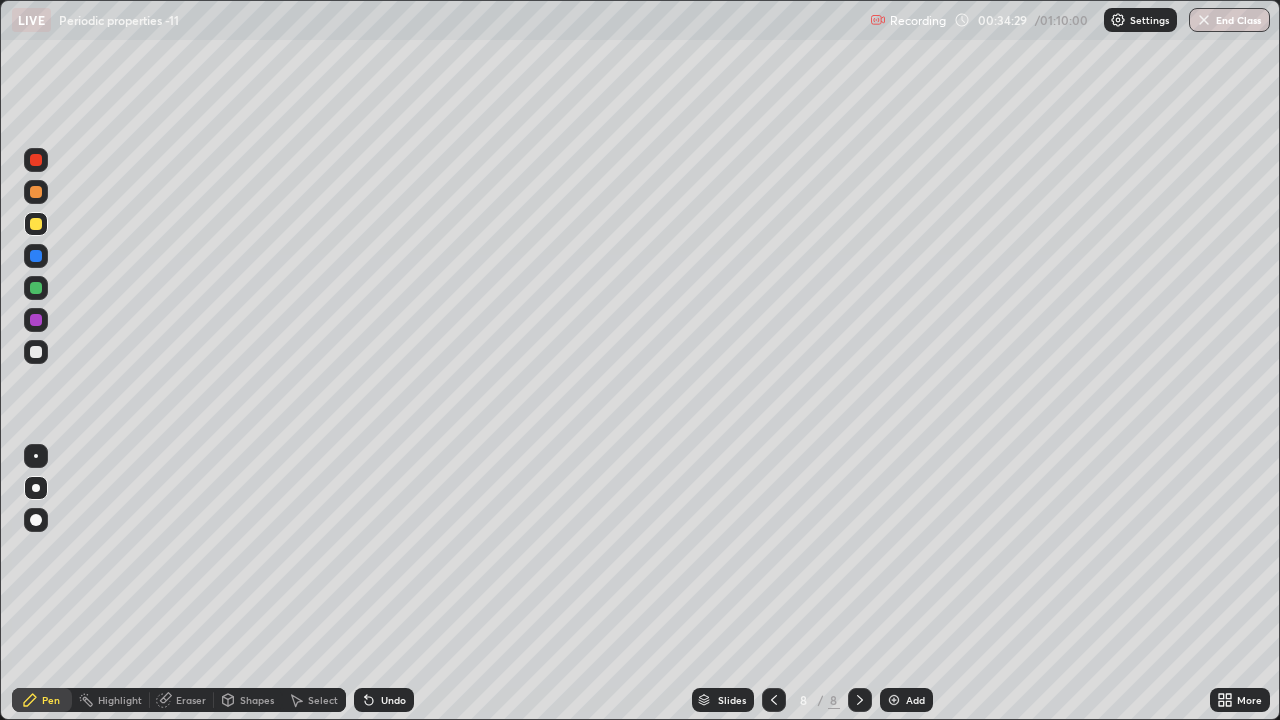 click at bounding box center (36, 352) 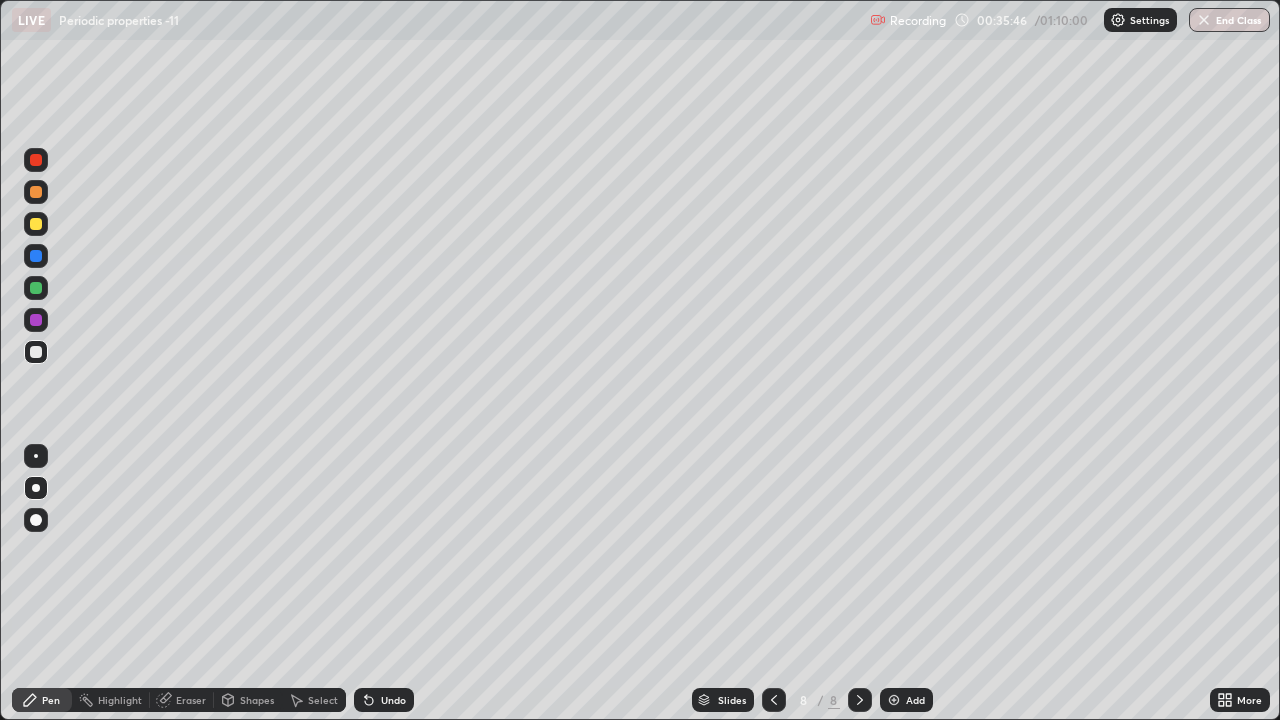click 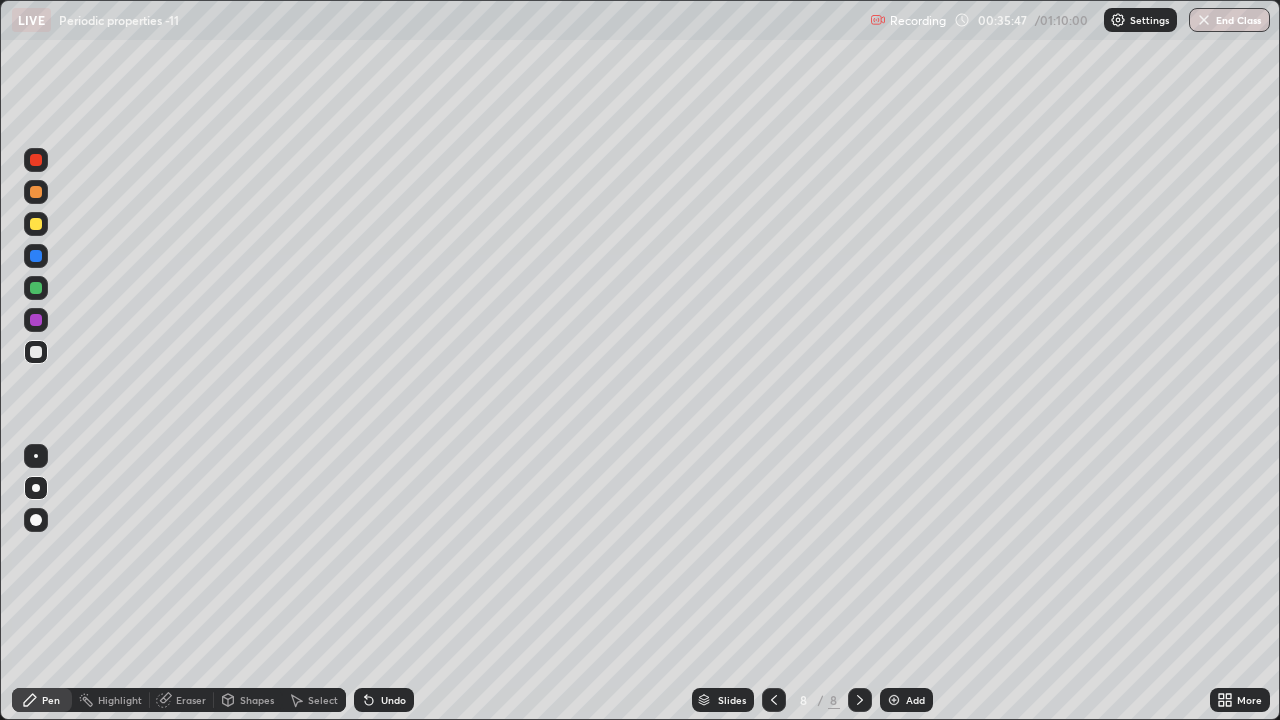 click on "Select" at bounding box center (314, 700) 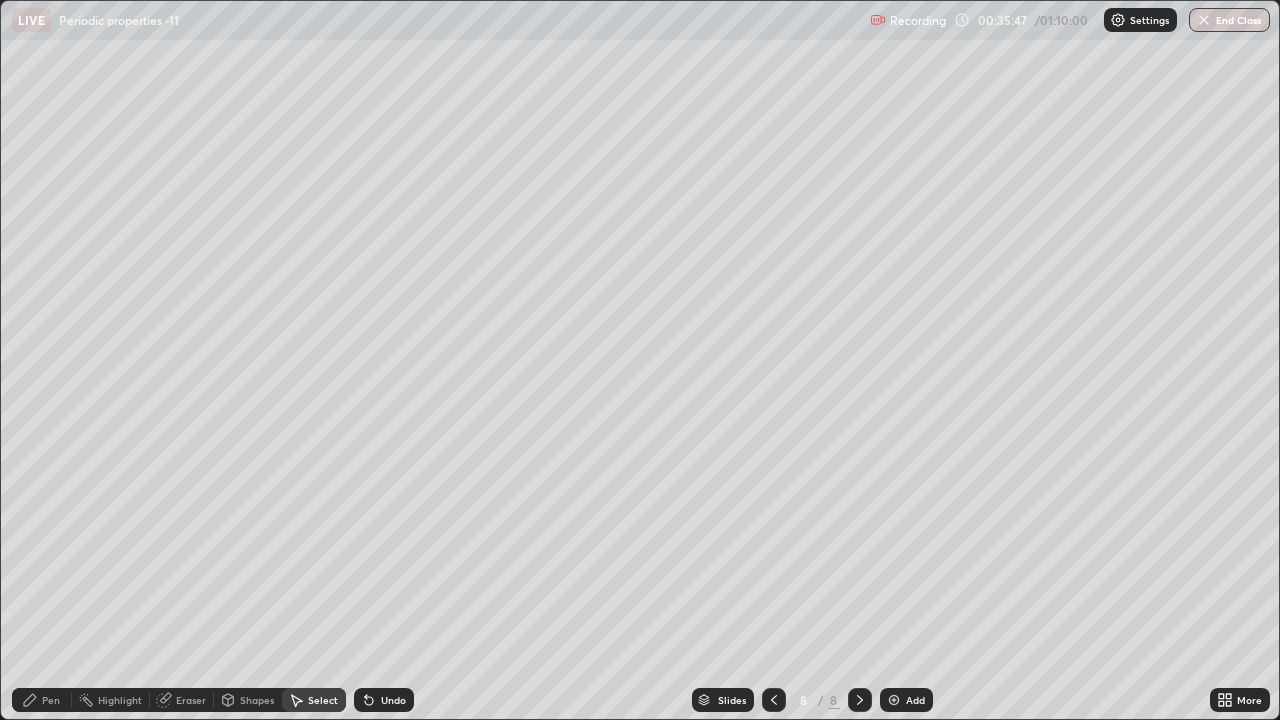 click on "Undo" at bounding box center (384, 700) 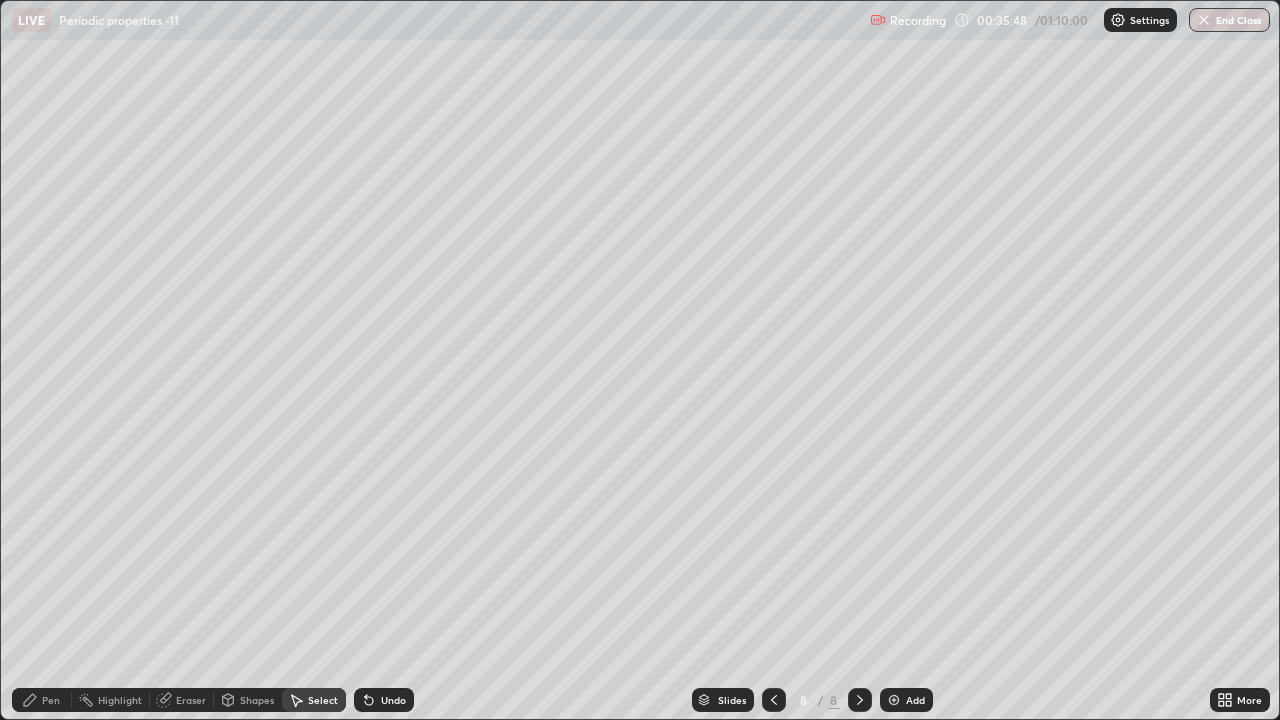 click on "Undo" at bounding box center [384, 700] 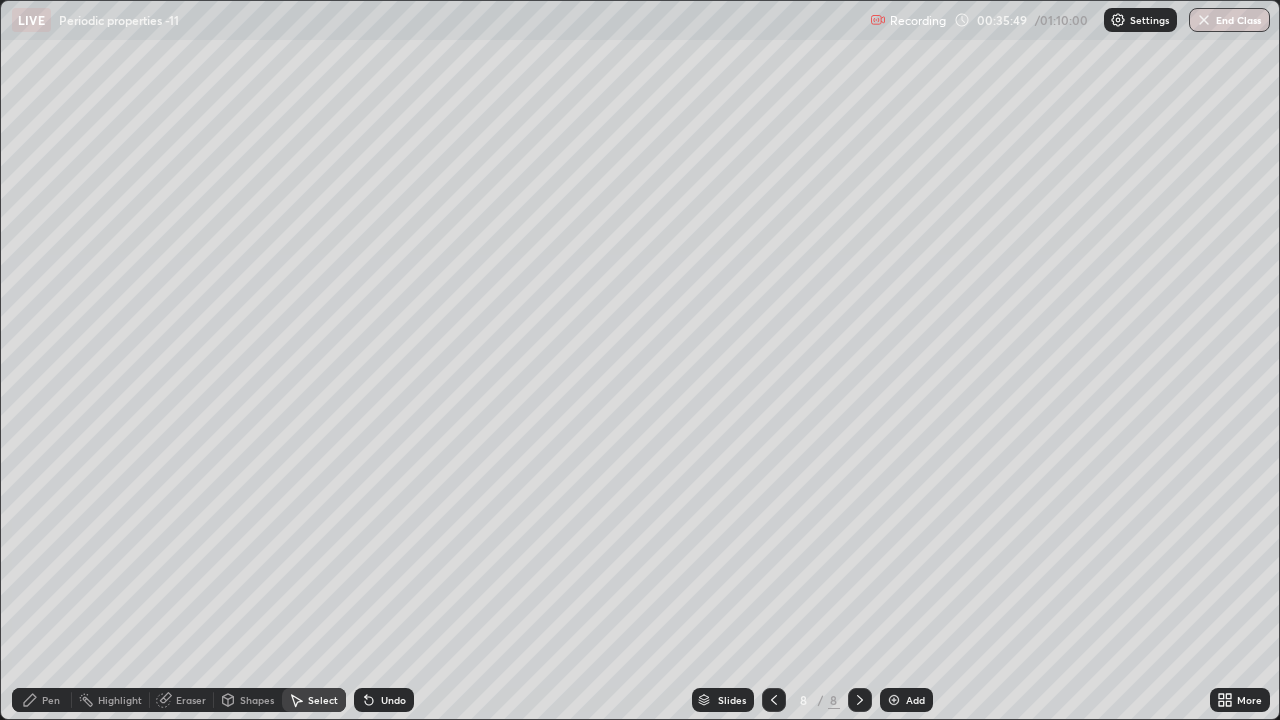click 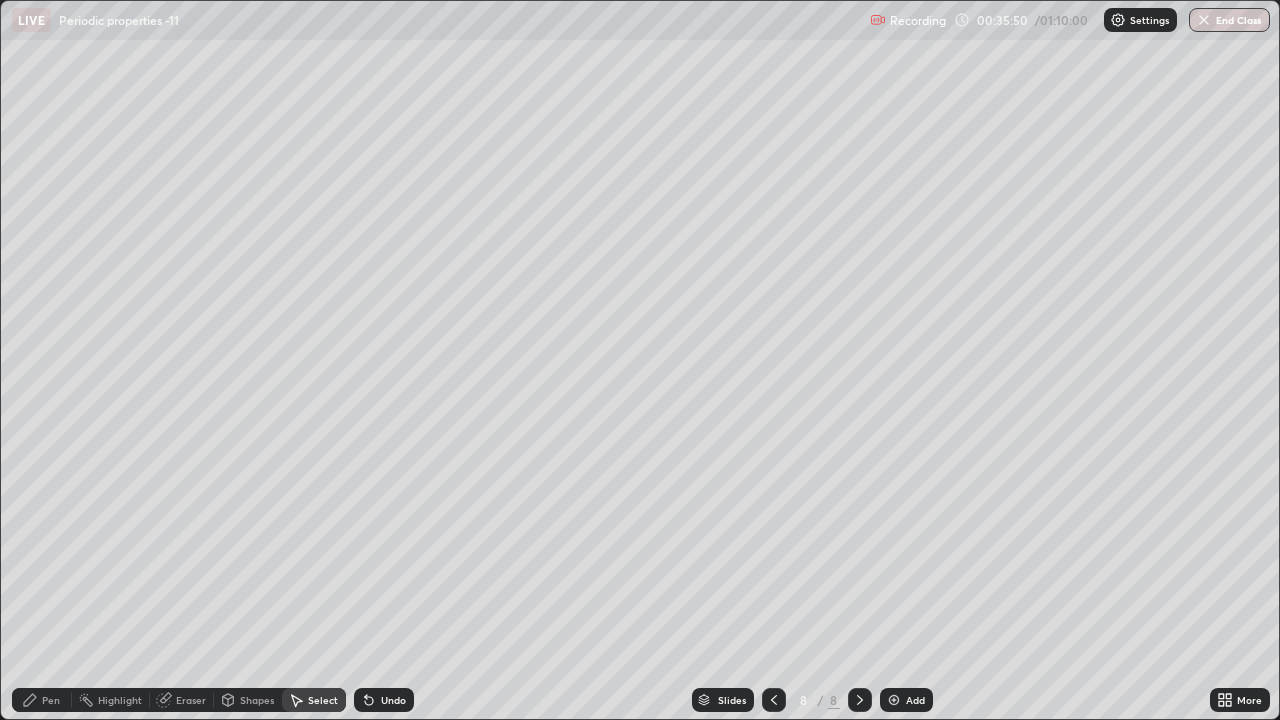 click 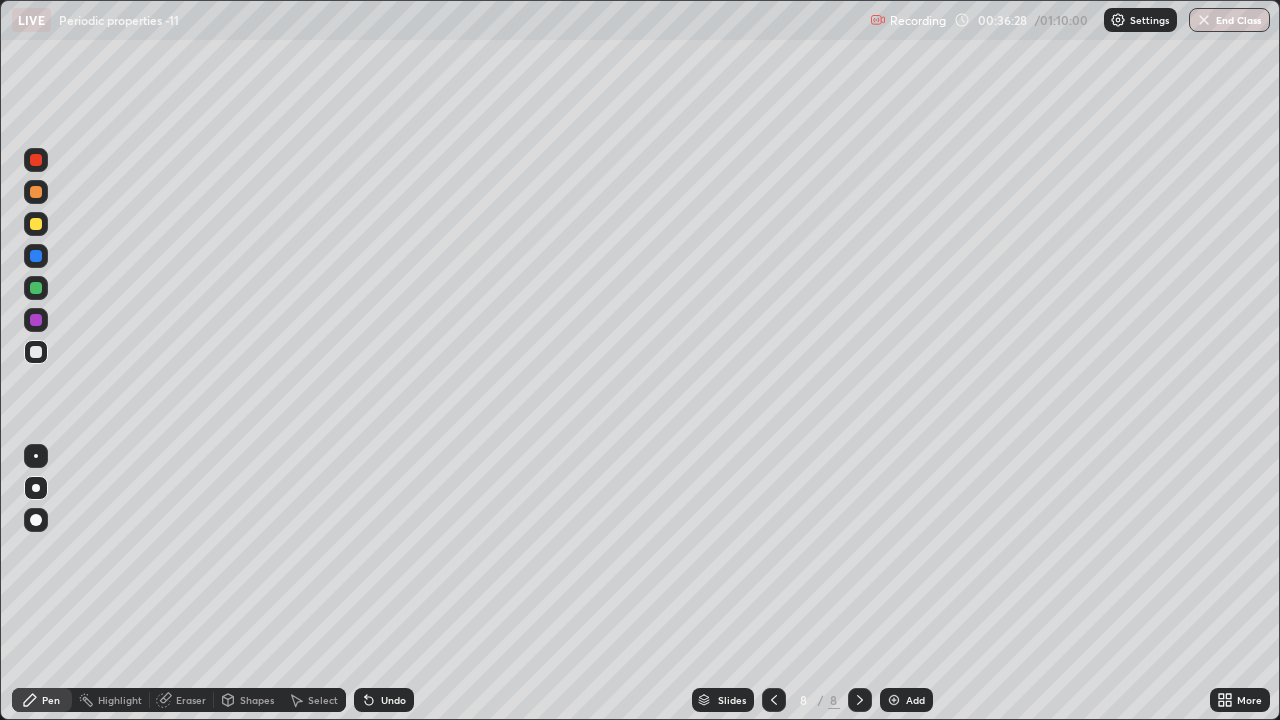 click at bounding box center (36, 224) 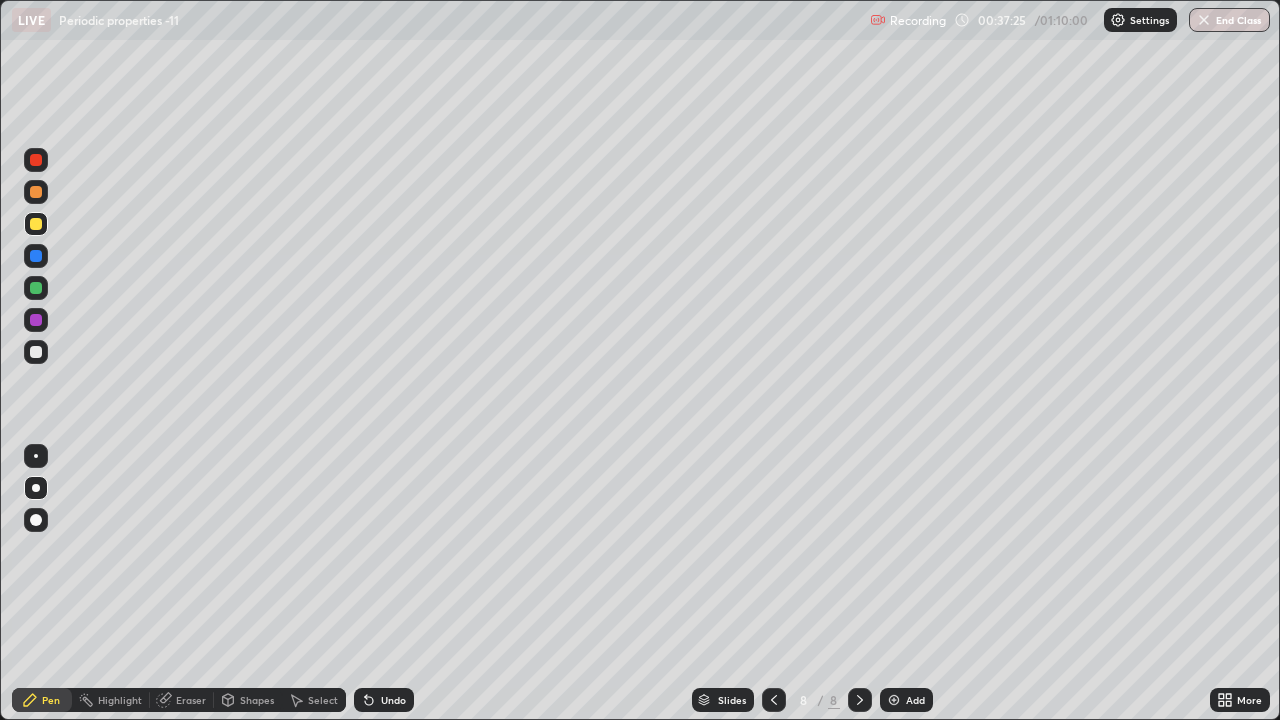 click at bounding box center [36, 352] 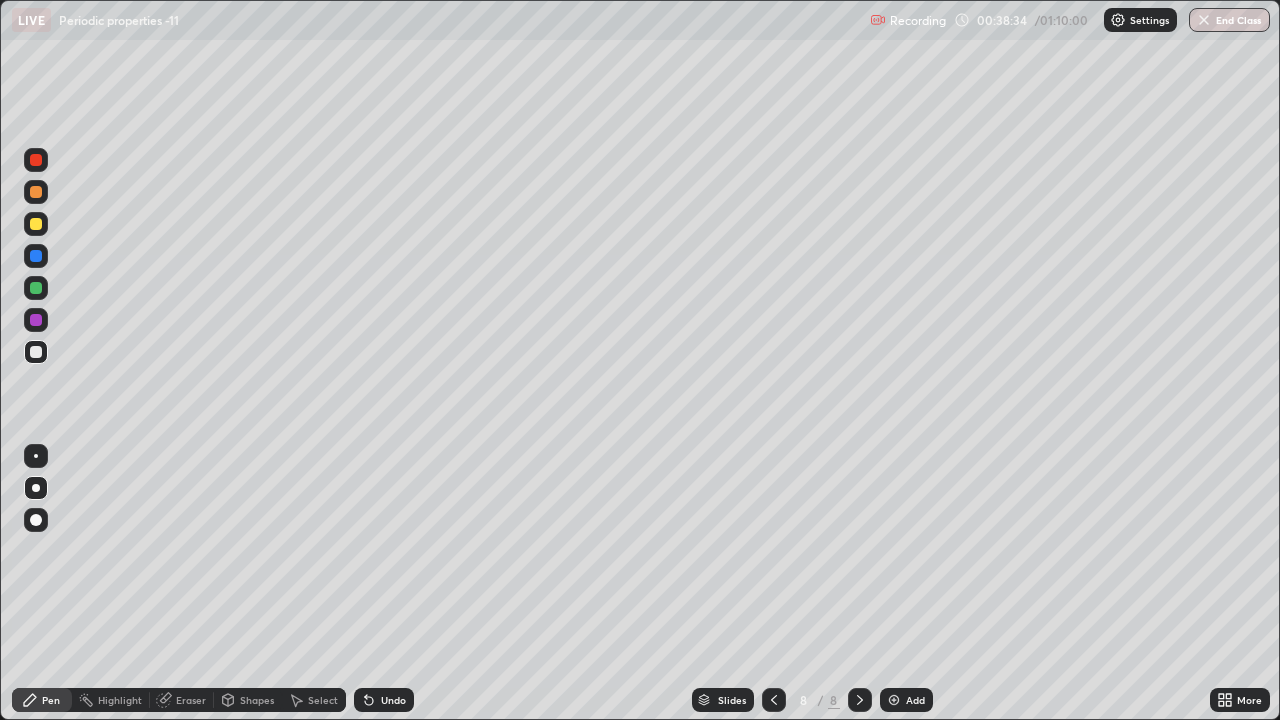 click at bounding box center (36, 256) 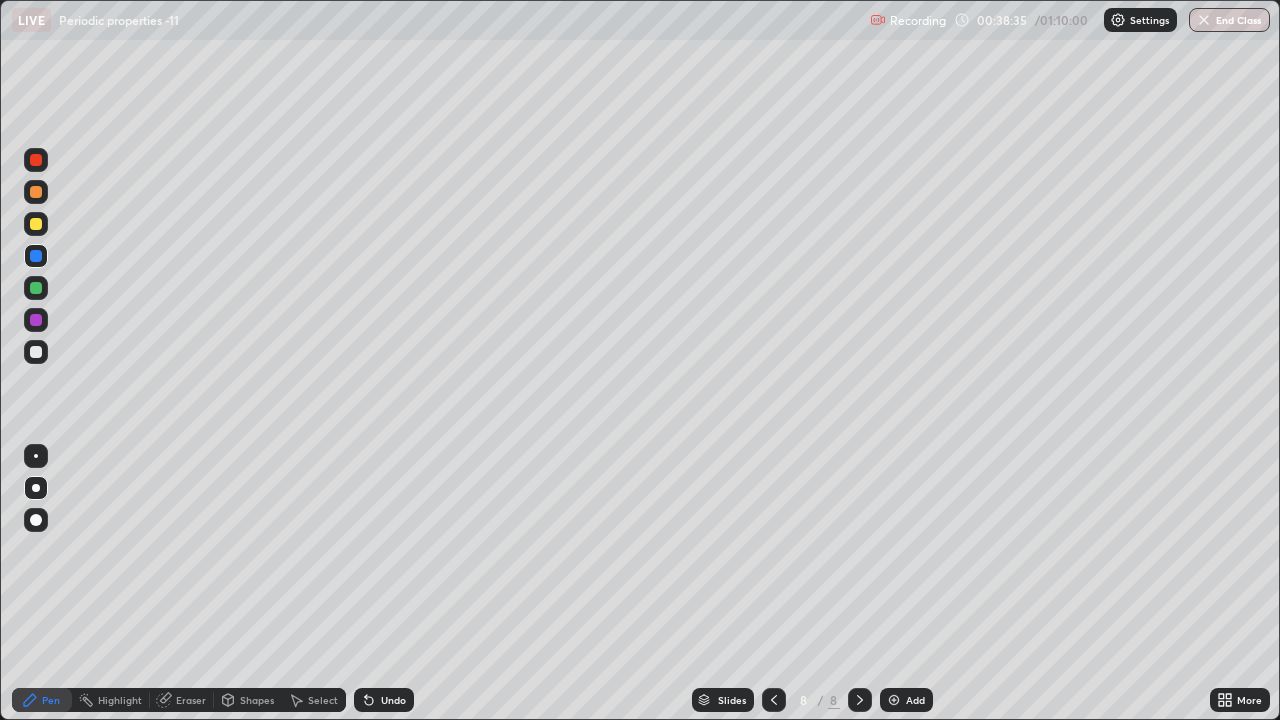 click at bounding box center (36, 320) 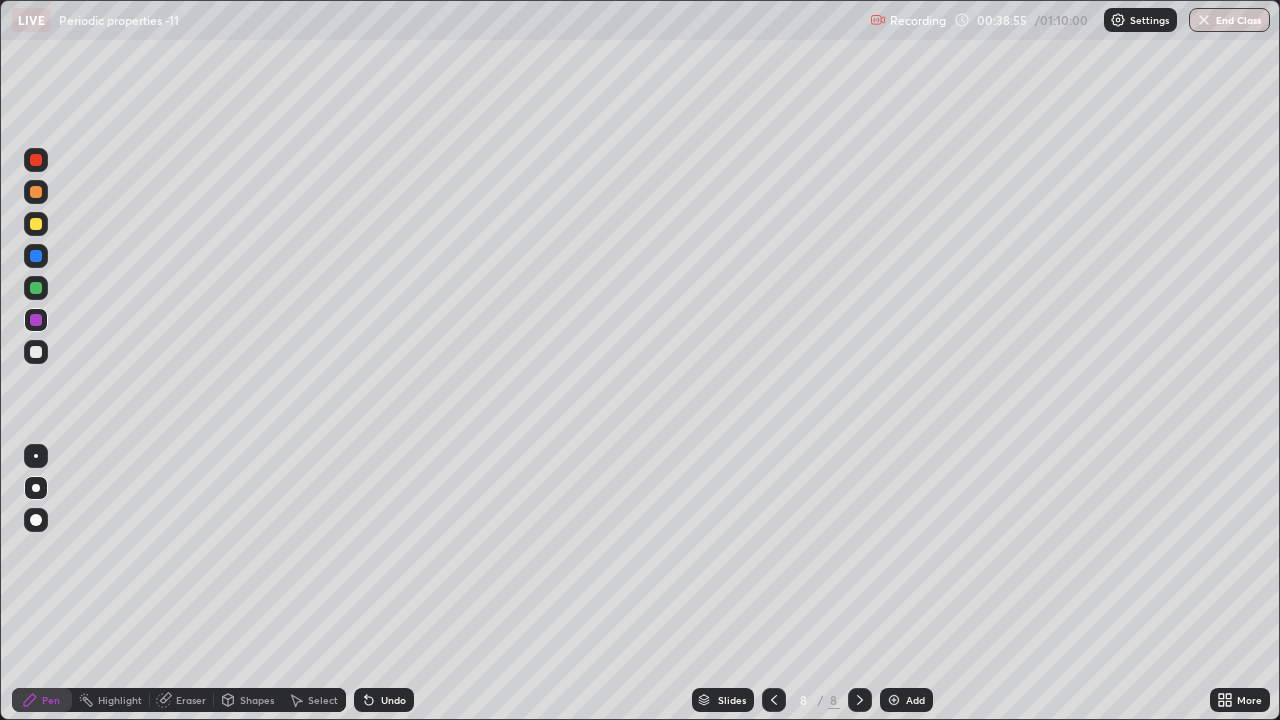 click at bounding box center (36, 224) 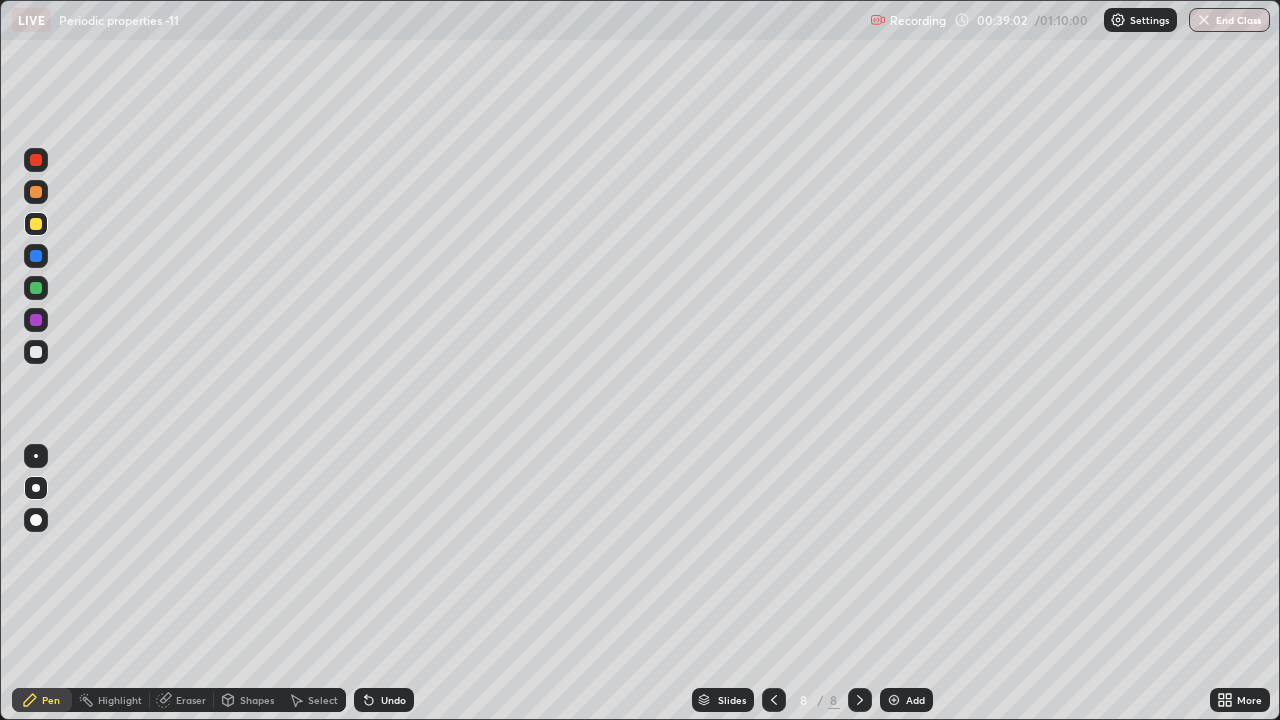 click 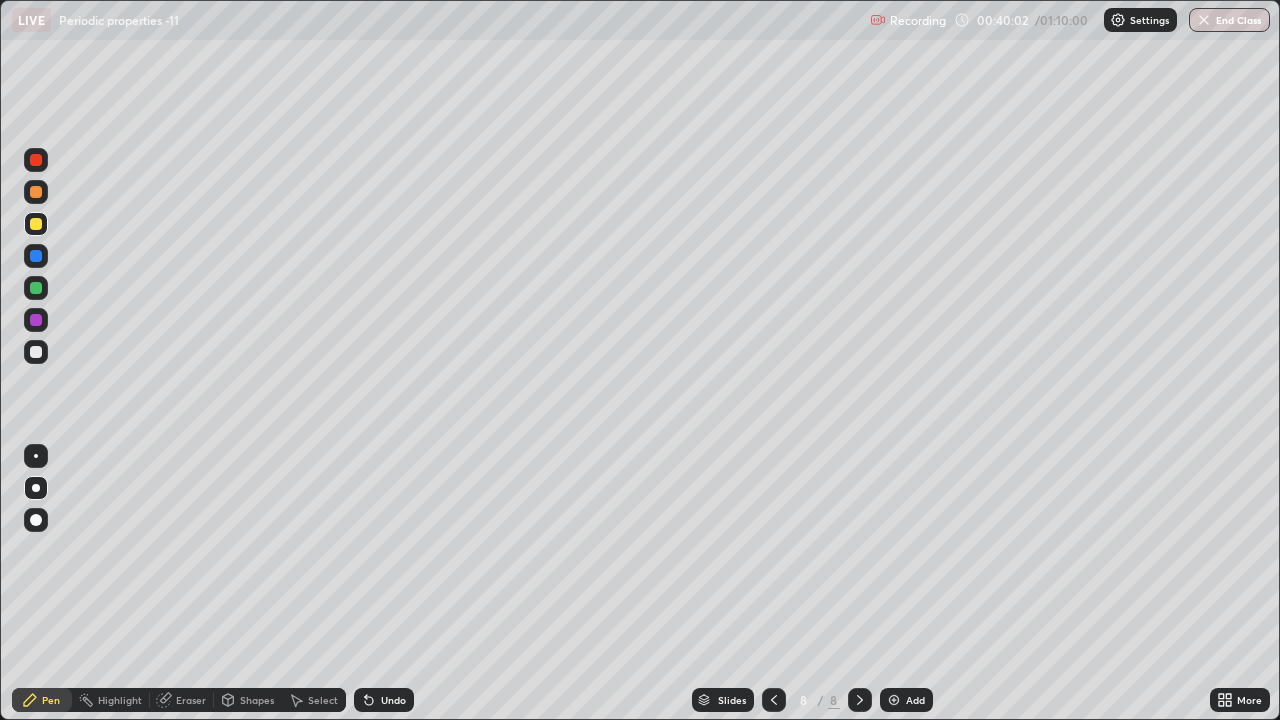 click 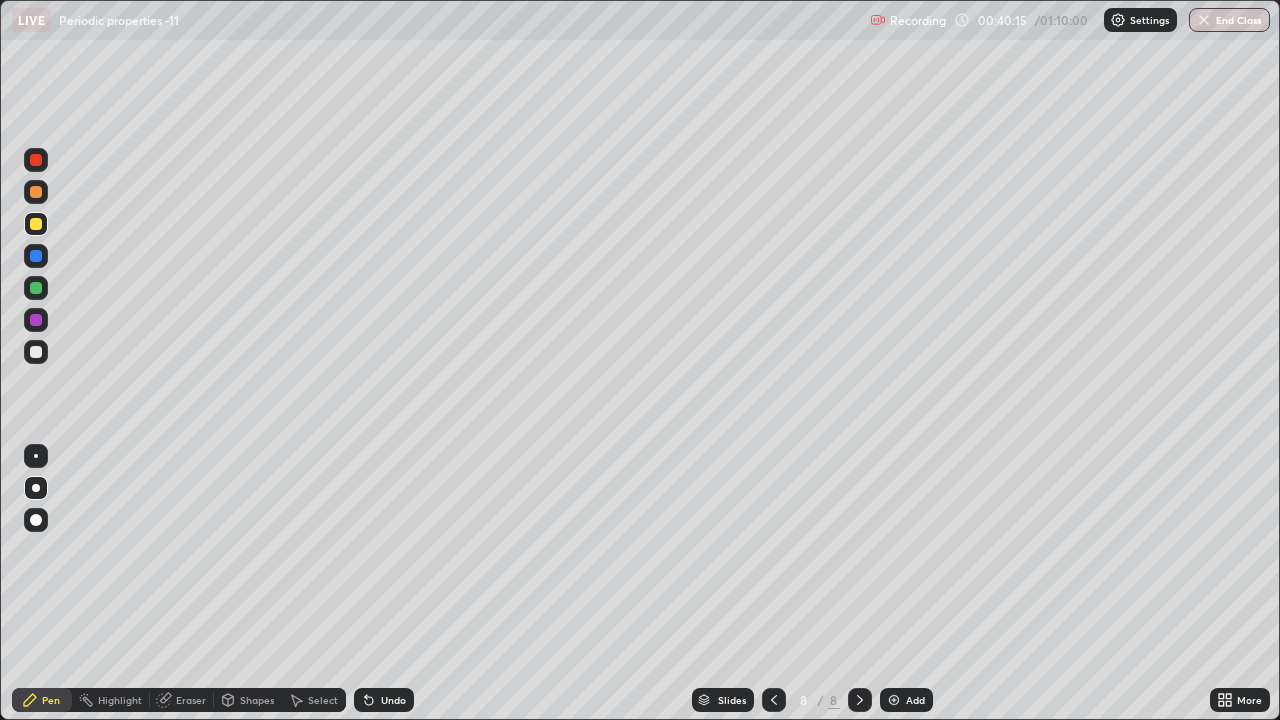 click at bounding box center [36, 352] 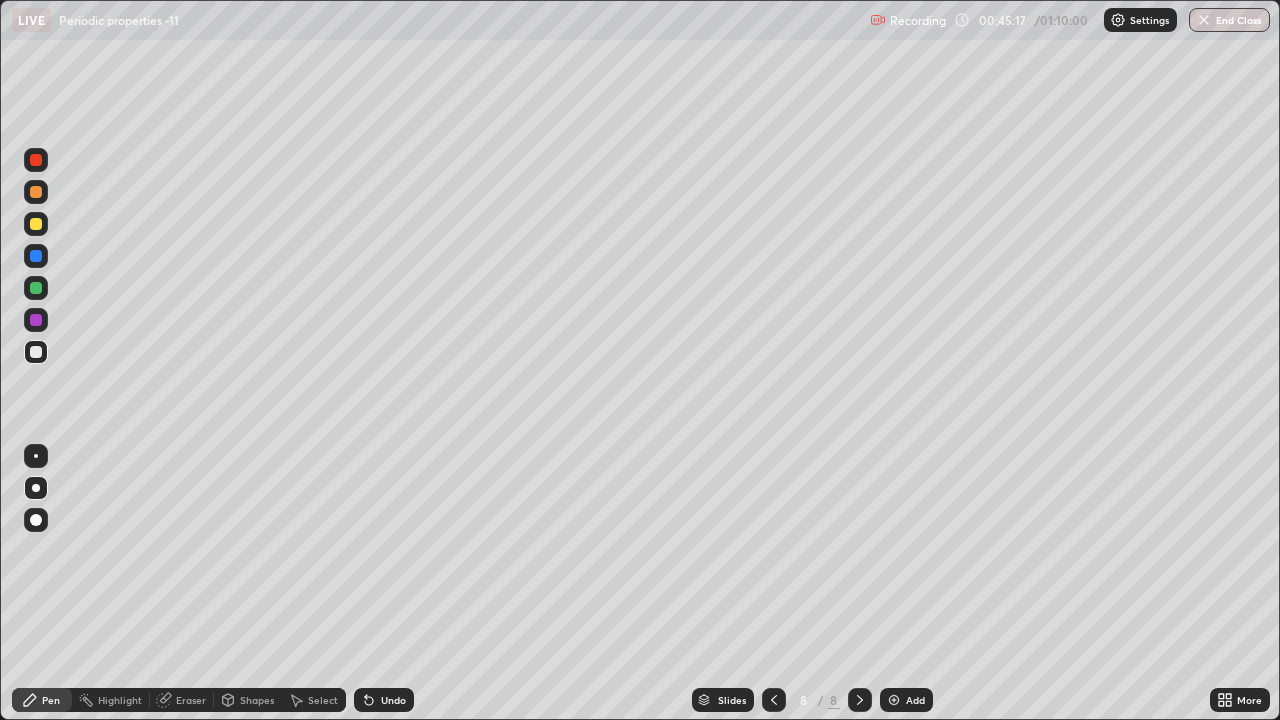 click at bounding box center (894, 700) 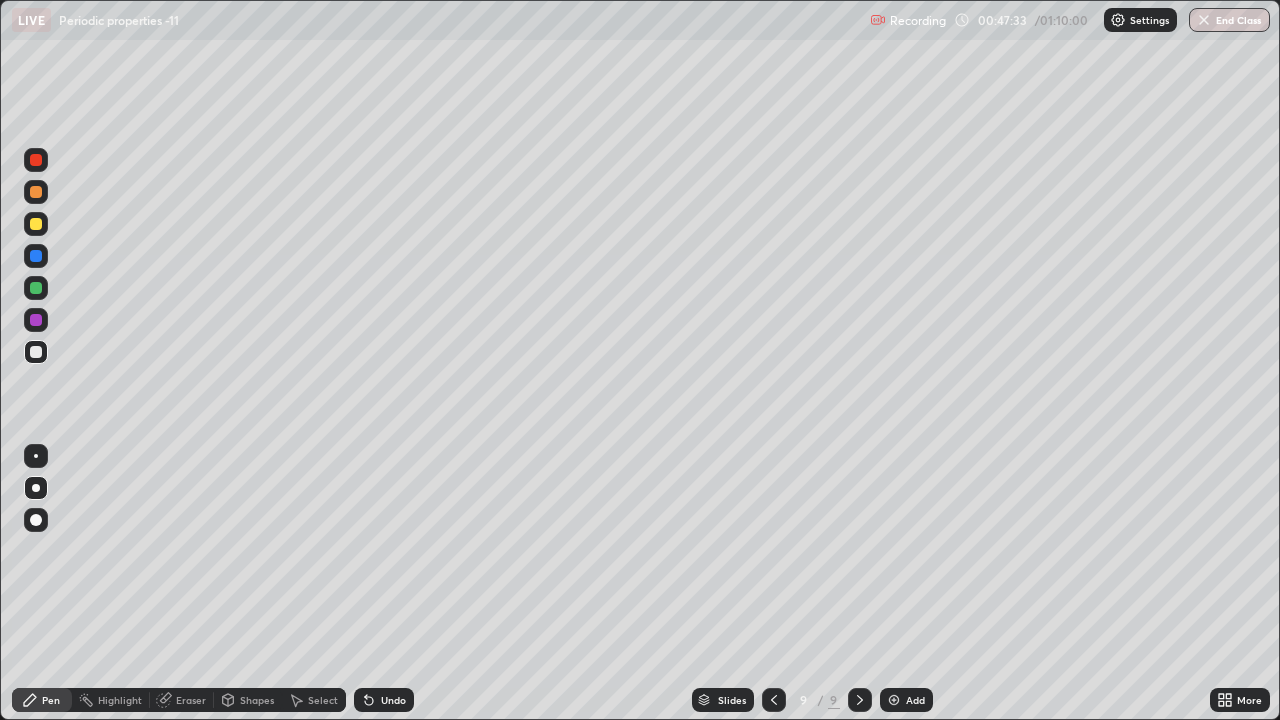 click on "Eraser" at bounding box center (182, 700) 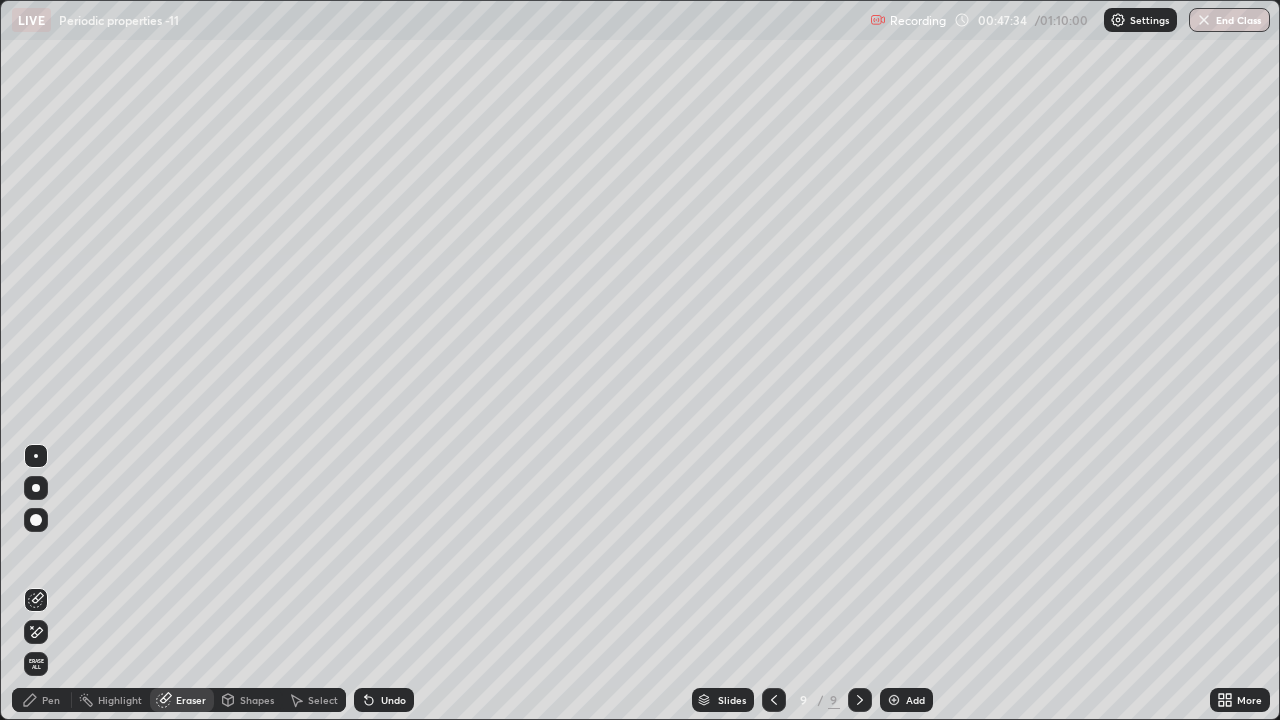 click on "Erase all" at bounding box center (36, 664) 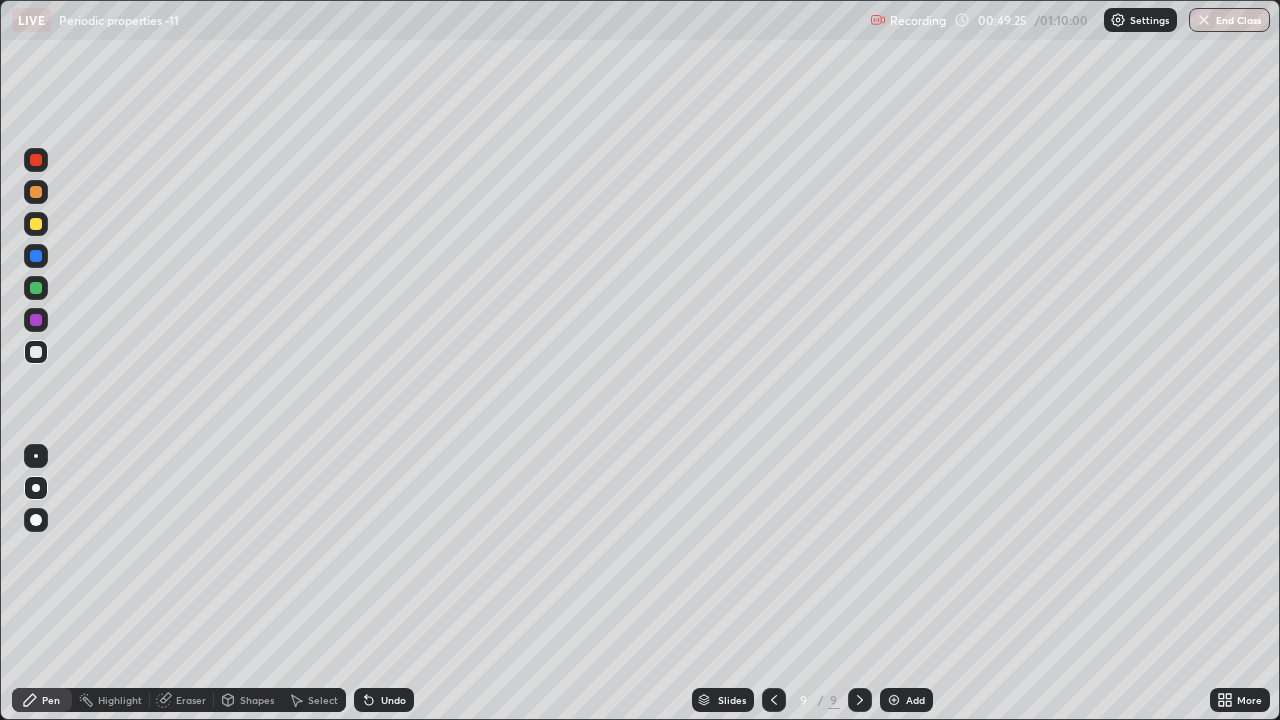 click at bounding box center [36, 224] 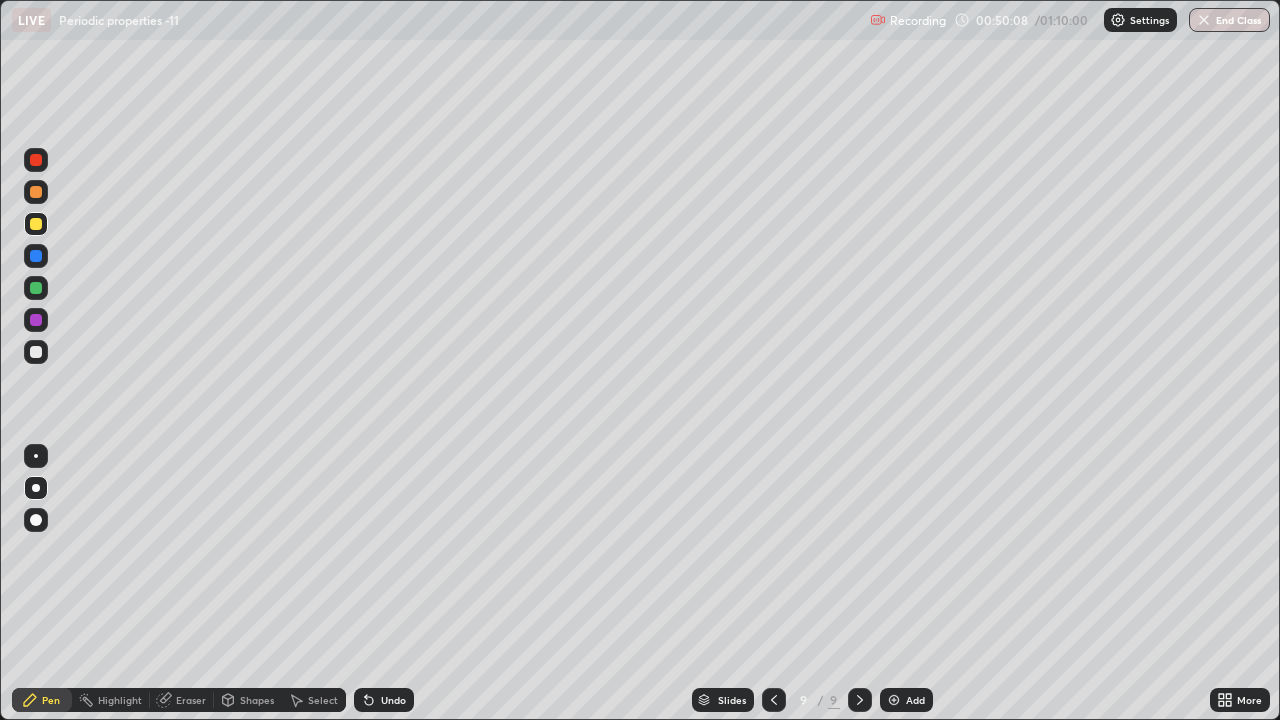 click at bounding box center (36, 352) 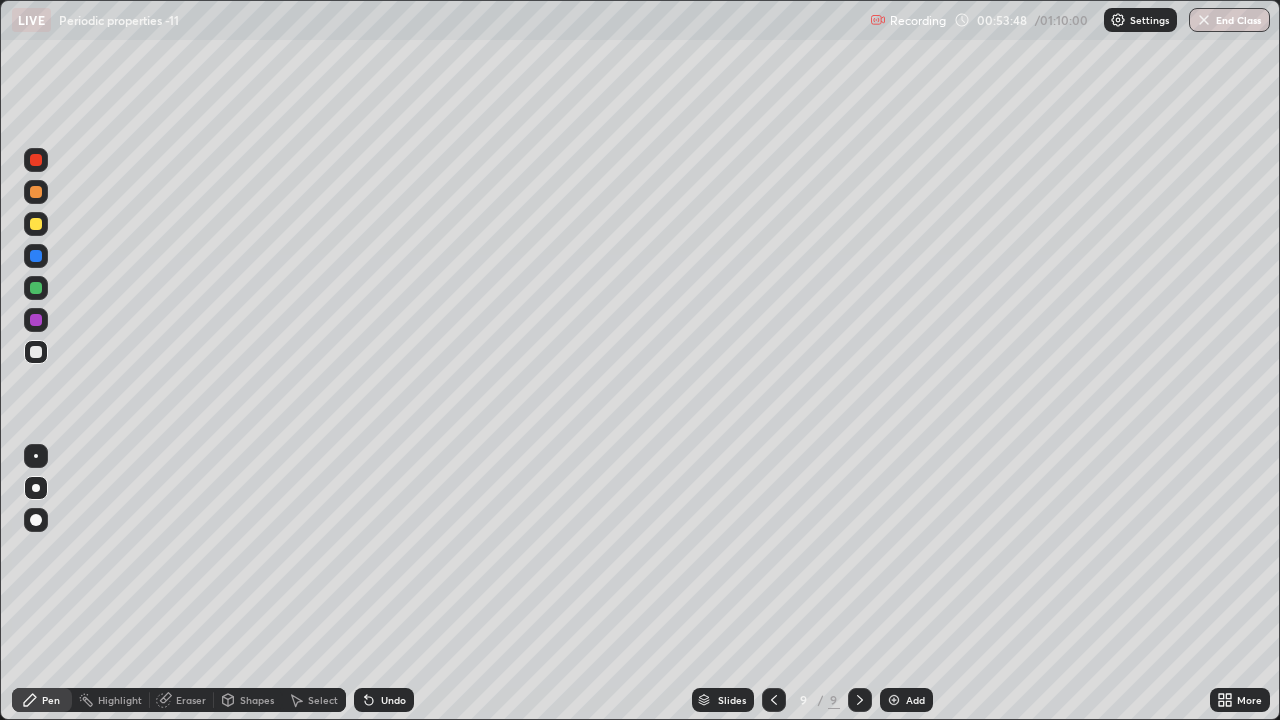 click 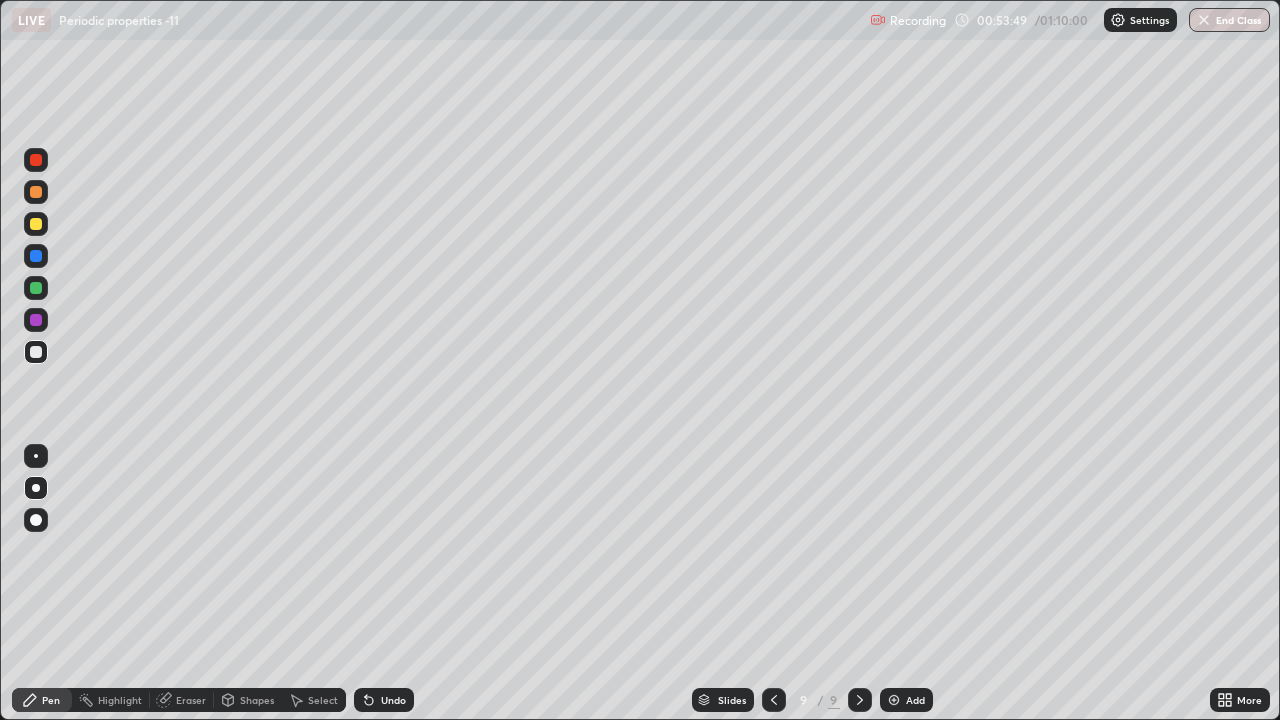 click 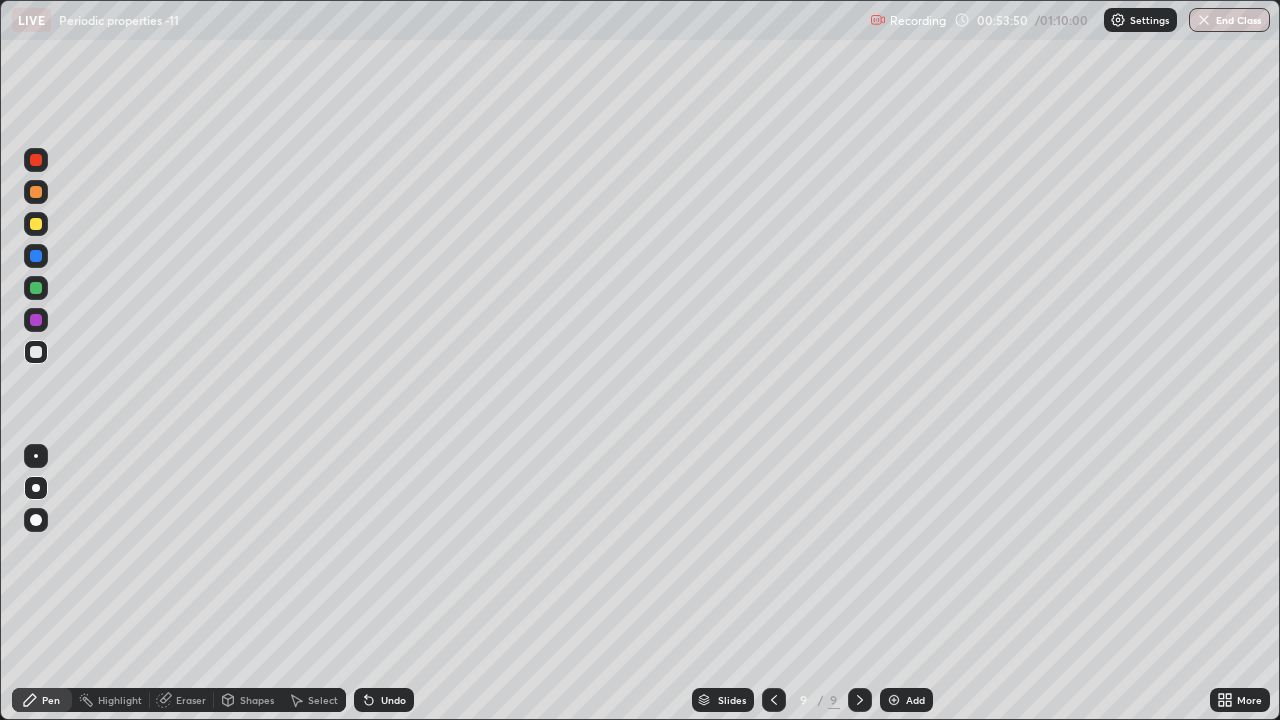 click 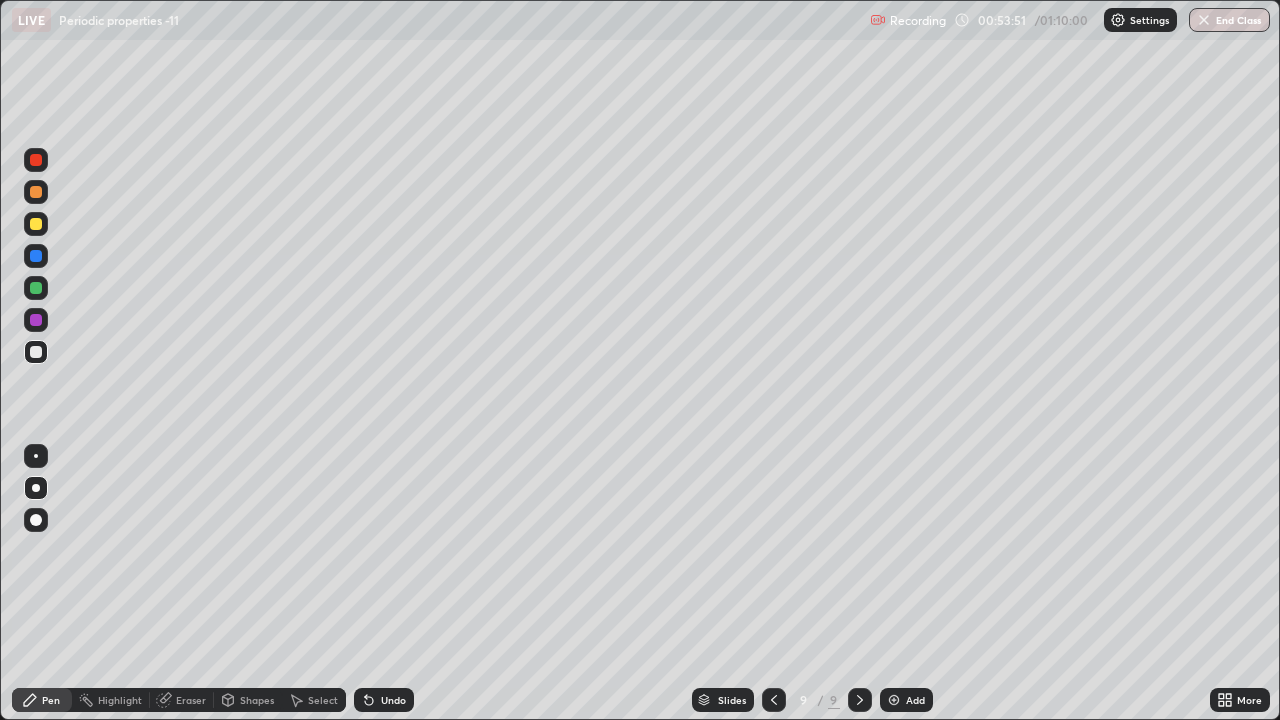 click 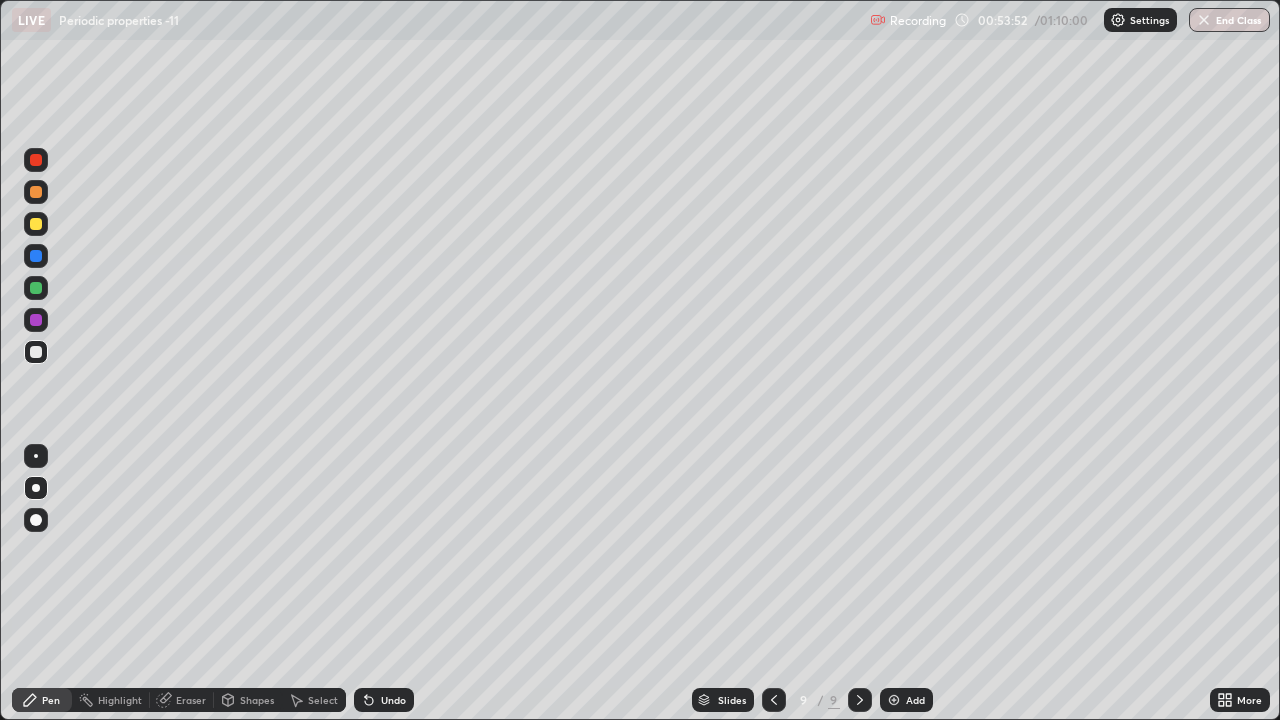 click 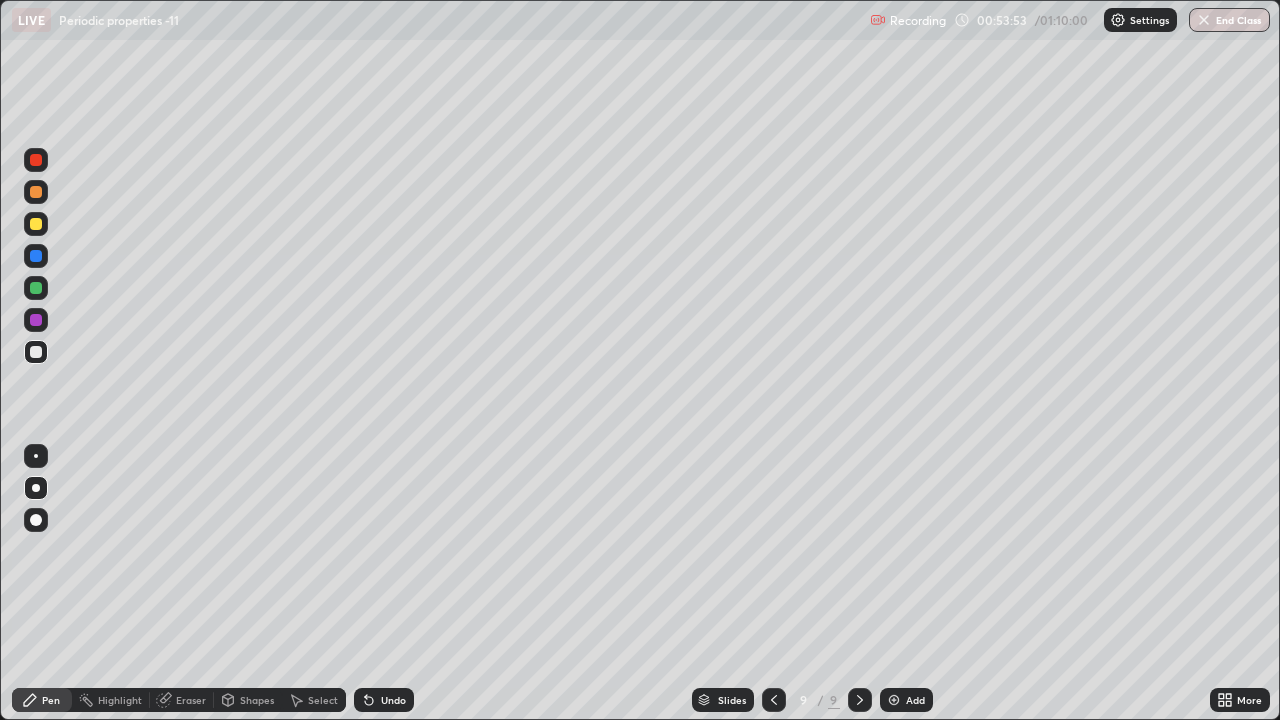 click on "Undo" at bounding box center (384, 700) 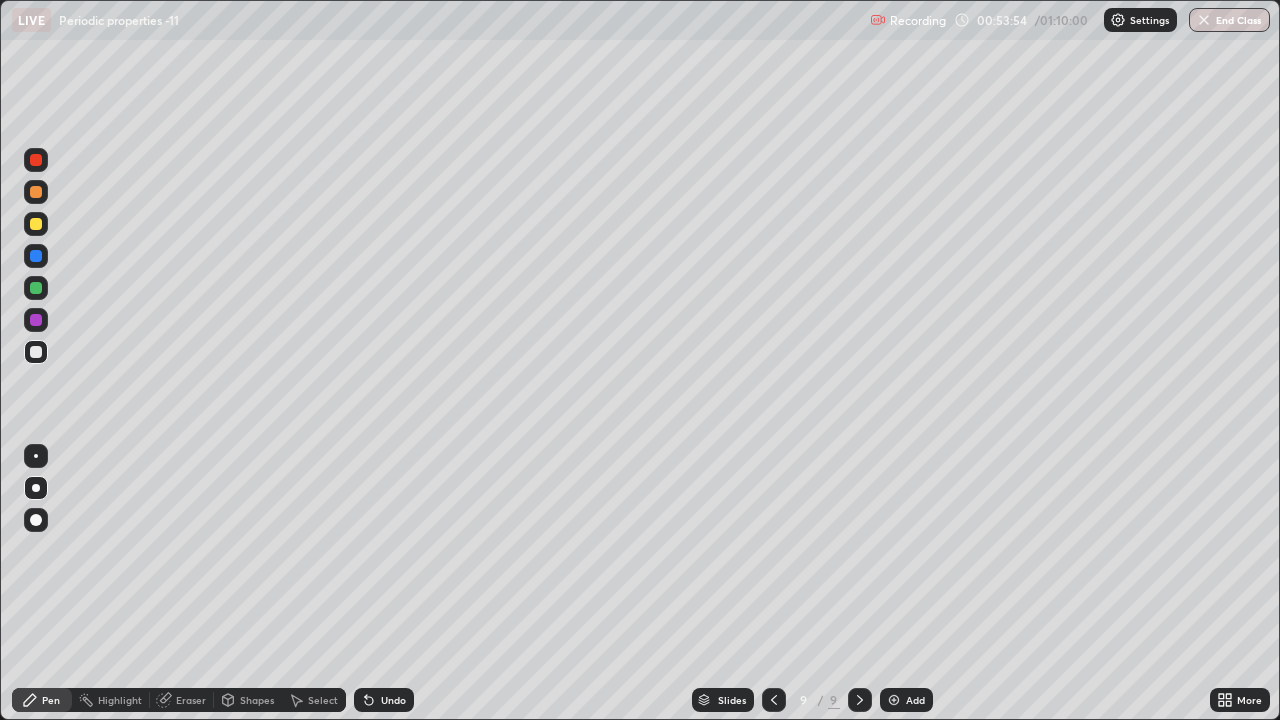 click 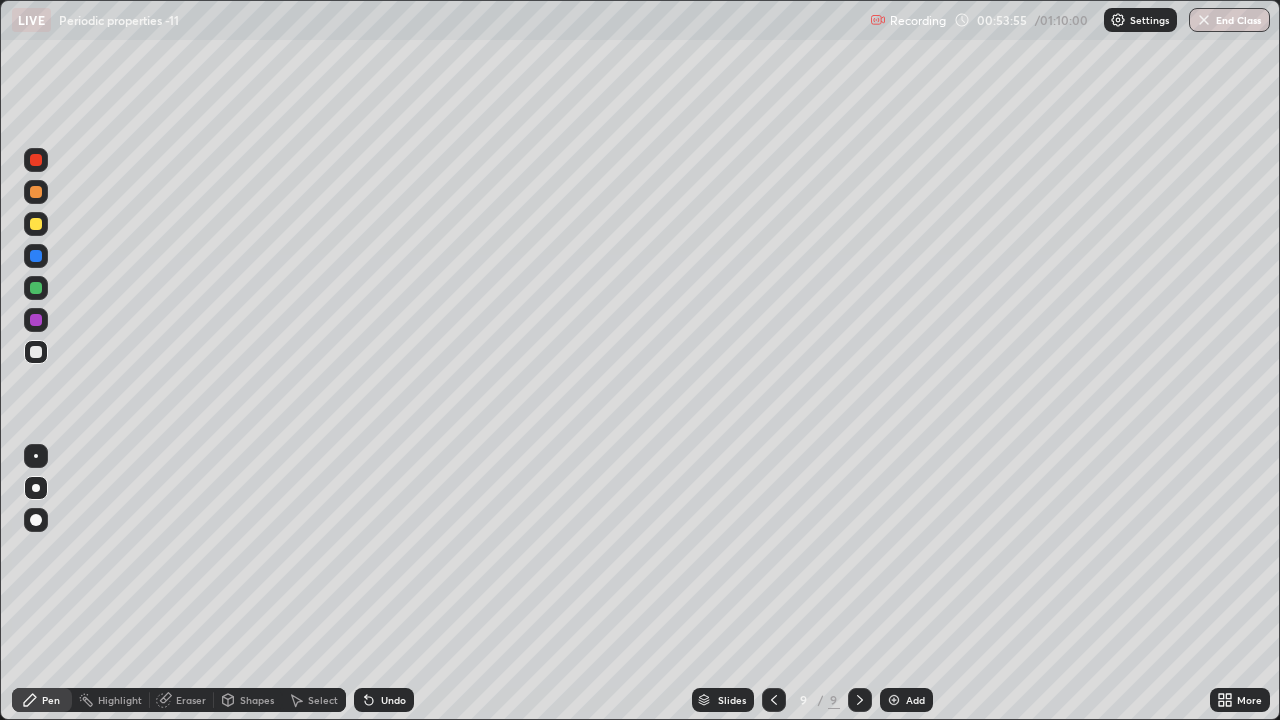 click 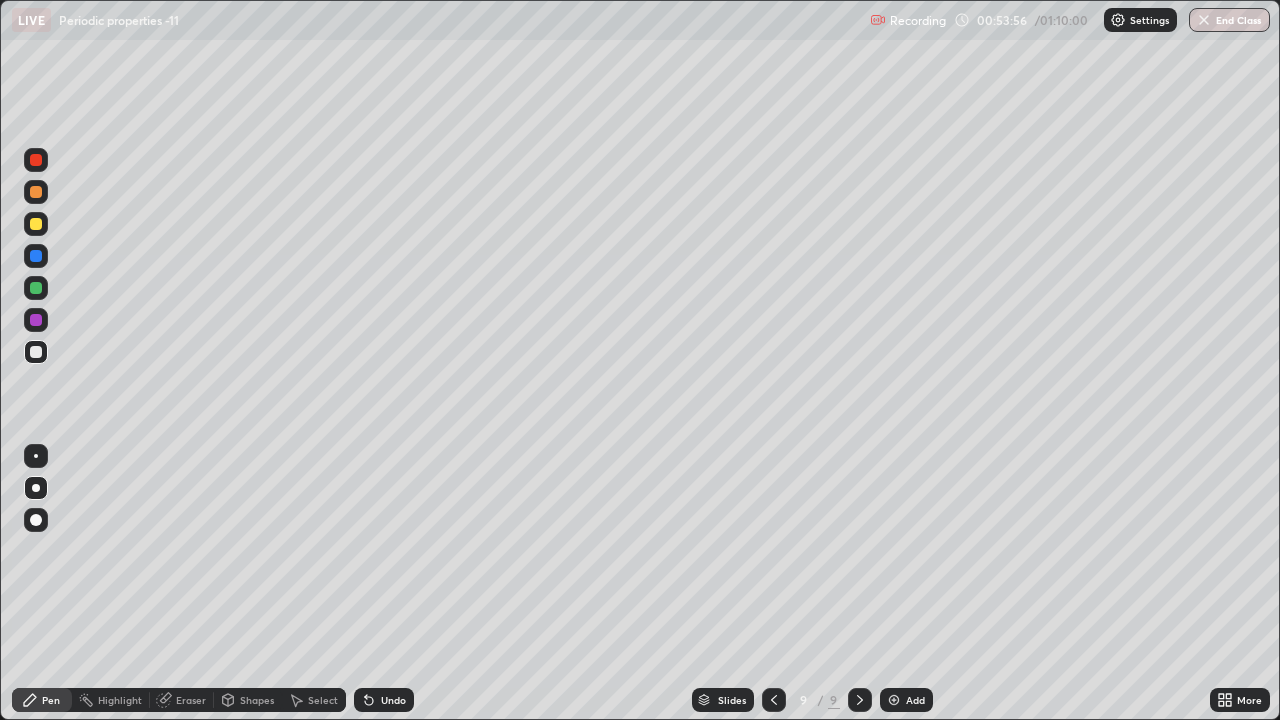 click 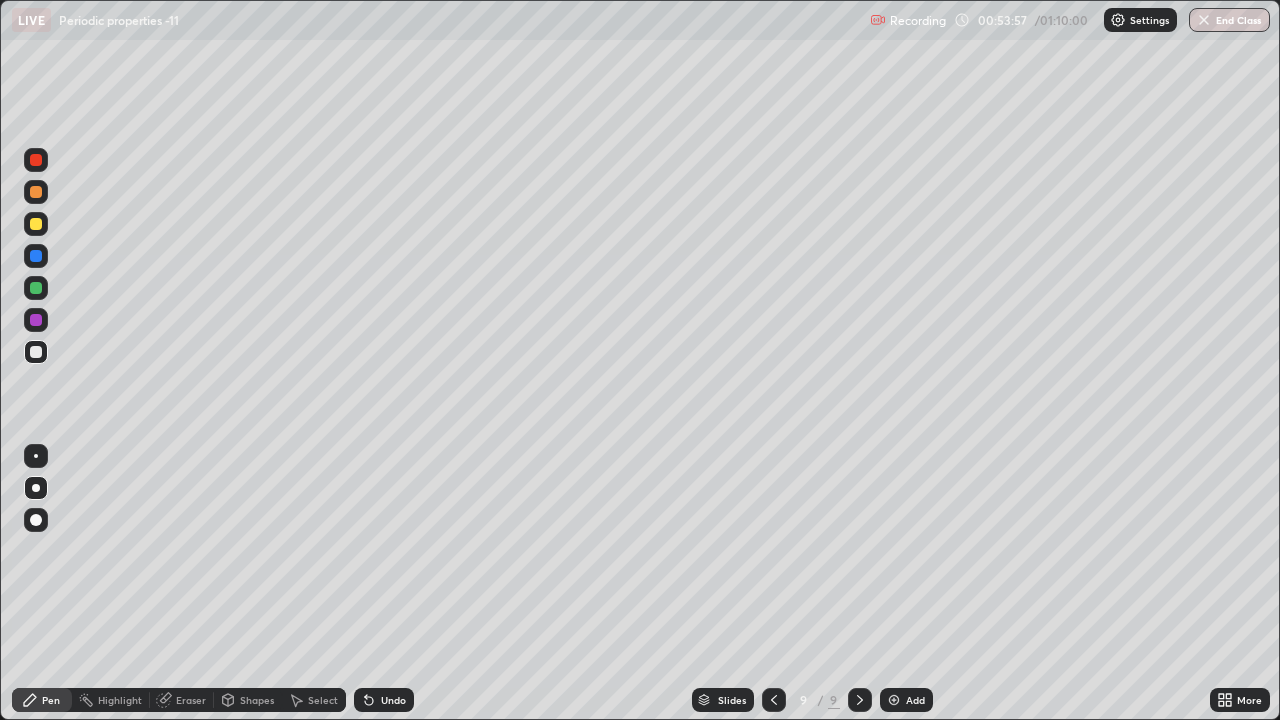 click 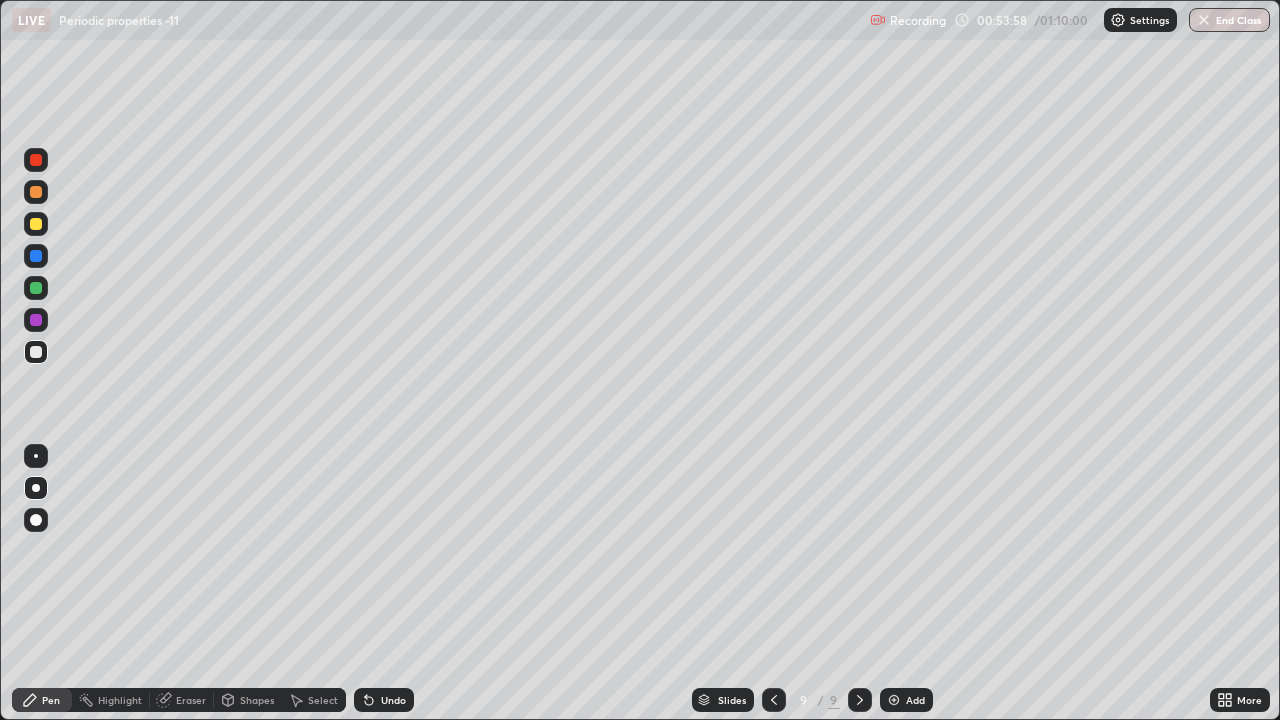 click 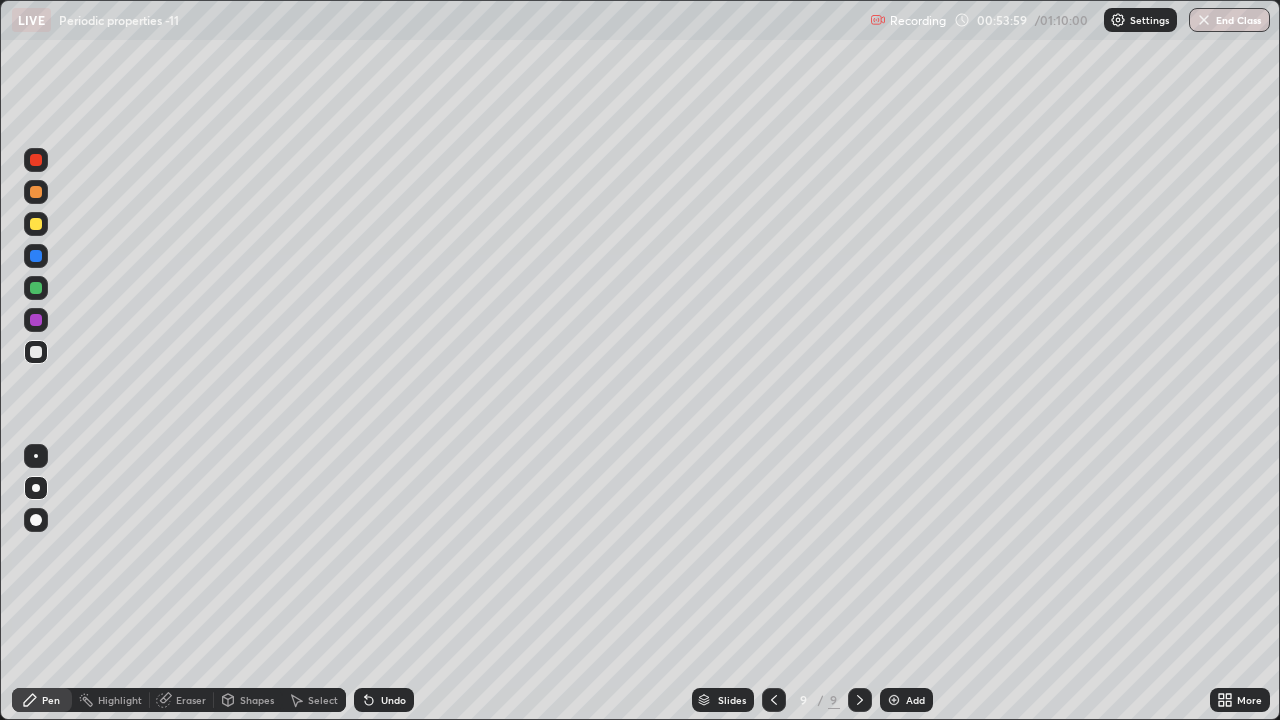 click on "Undo" at bounding box center [384, 700] 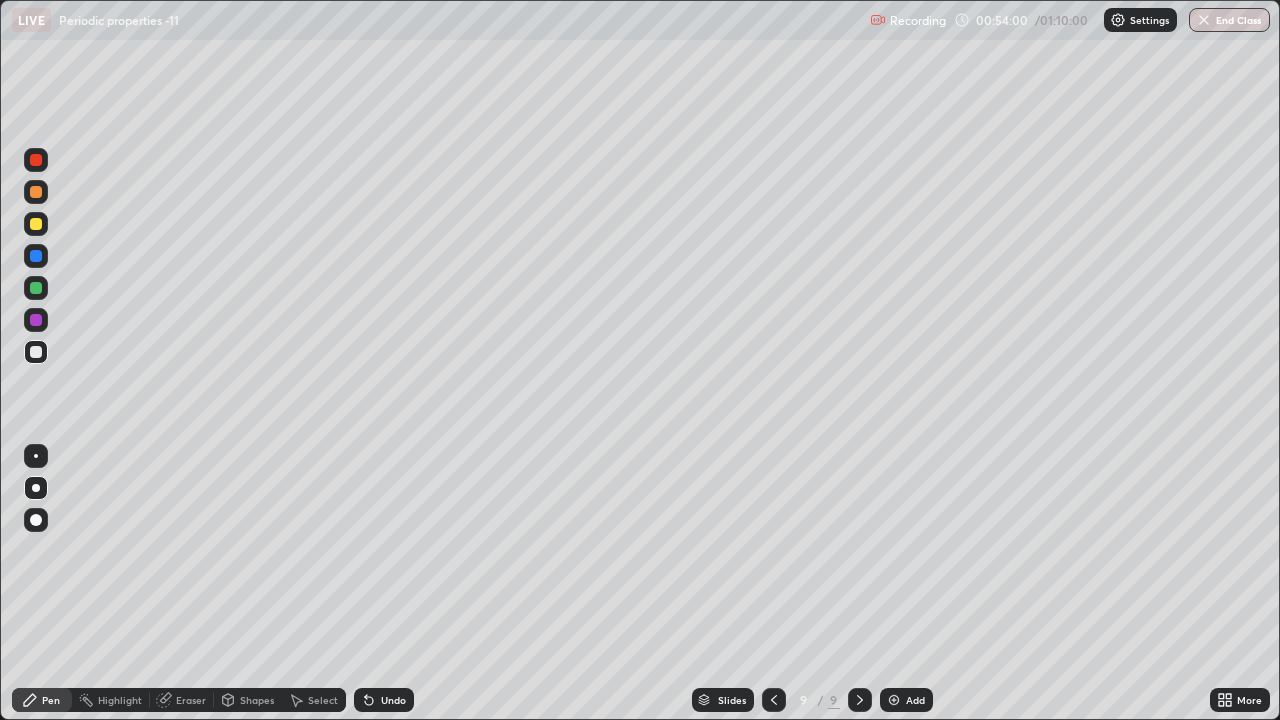 click 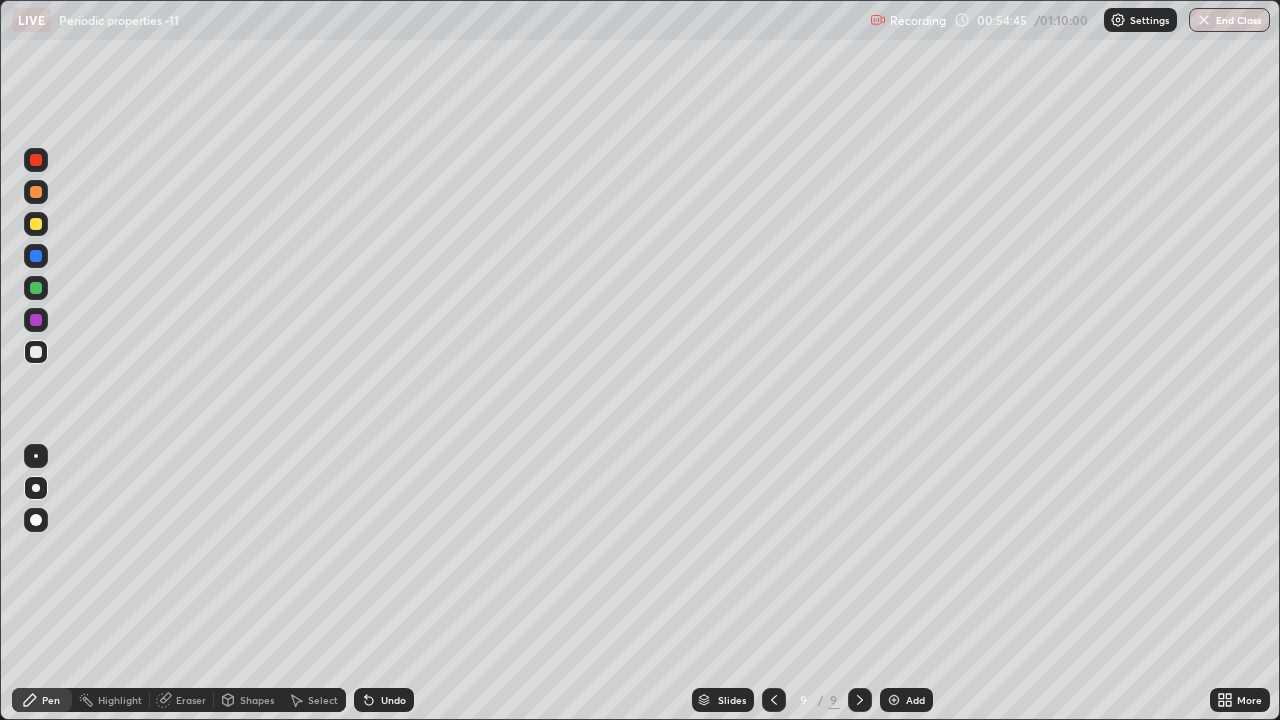 click 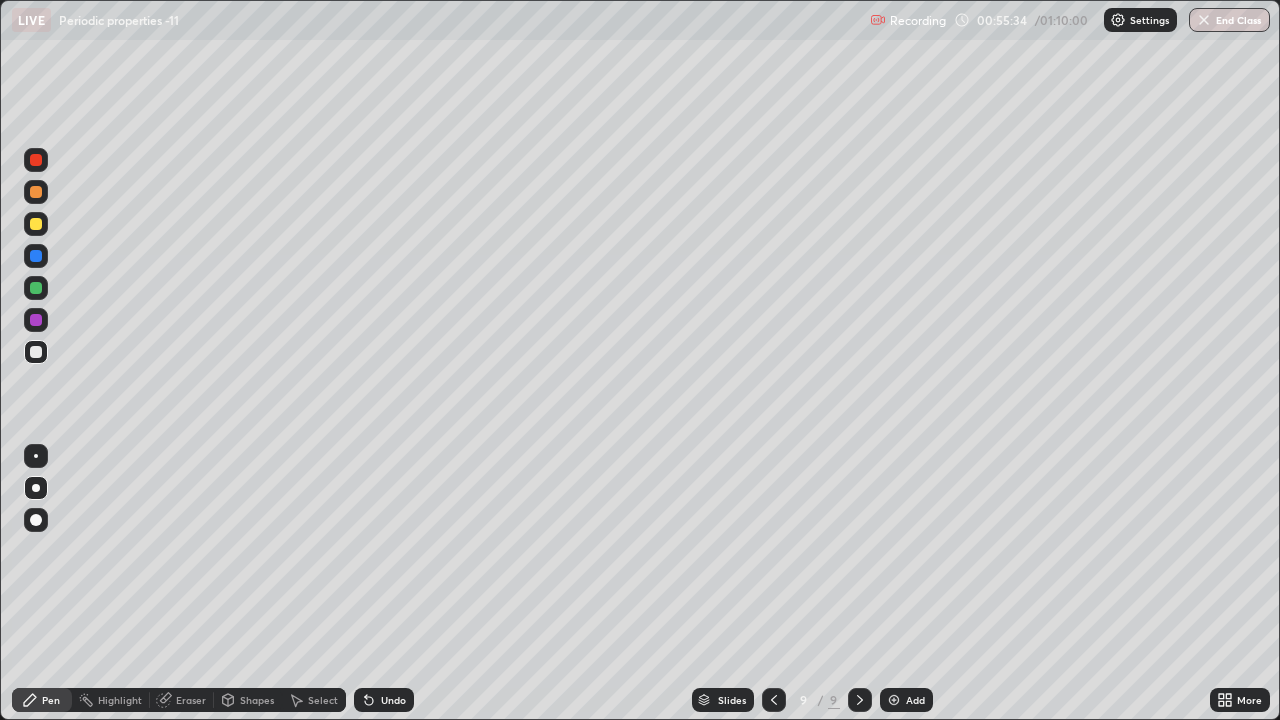 click on "Eraser" at bounding box center (191, 700) 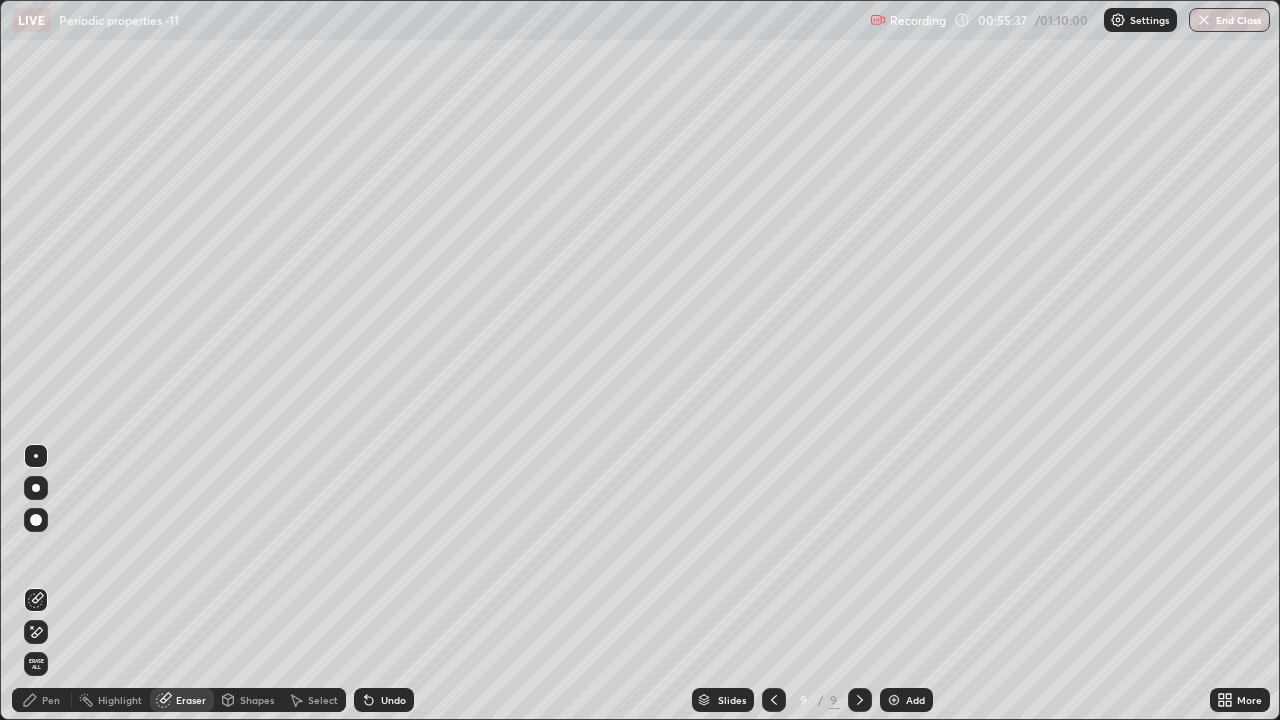 click 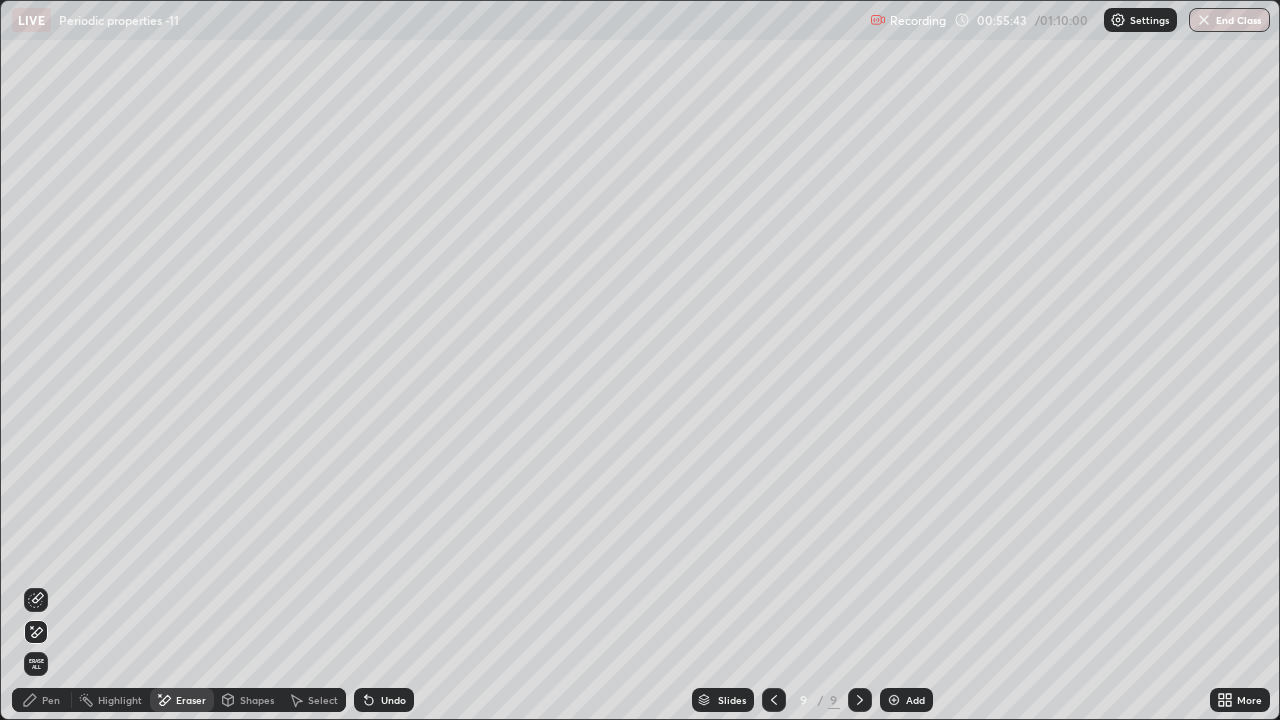 click on "Pen" at bounding box center (51, 700) 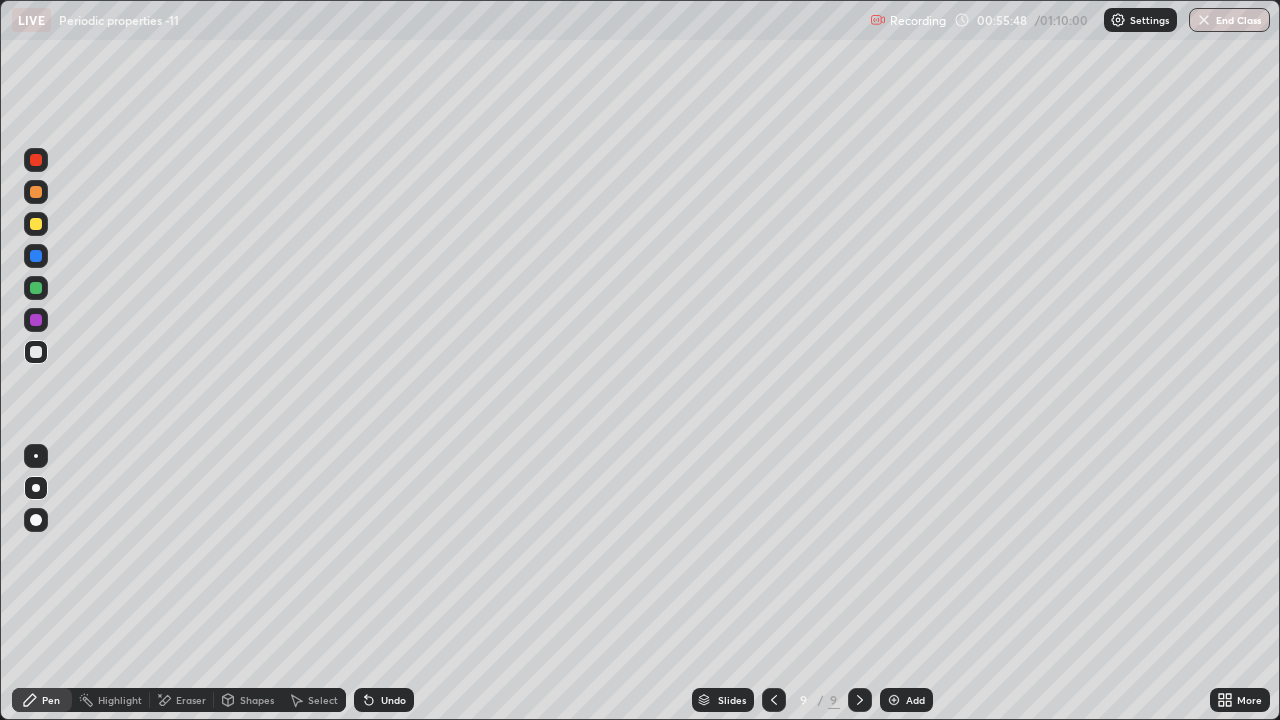 click on "Undo" at bounding box center (384, 700) 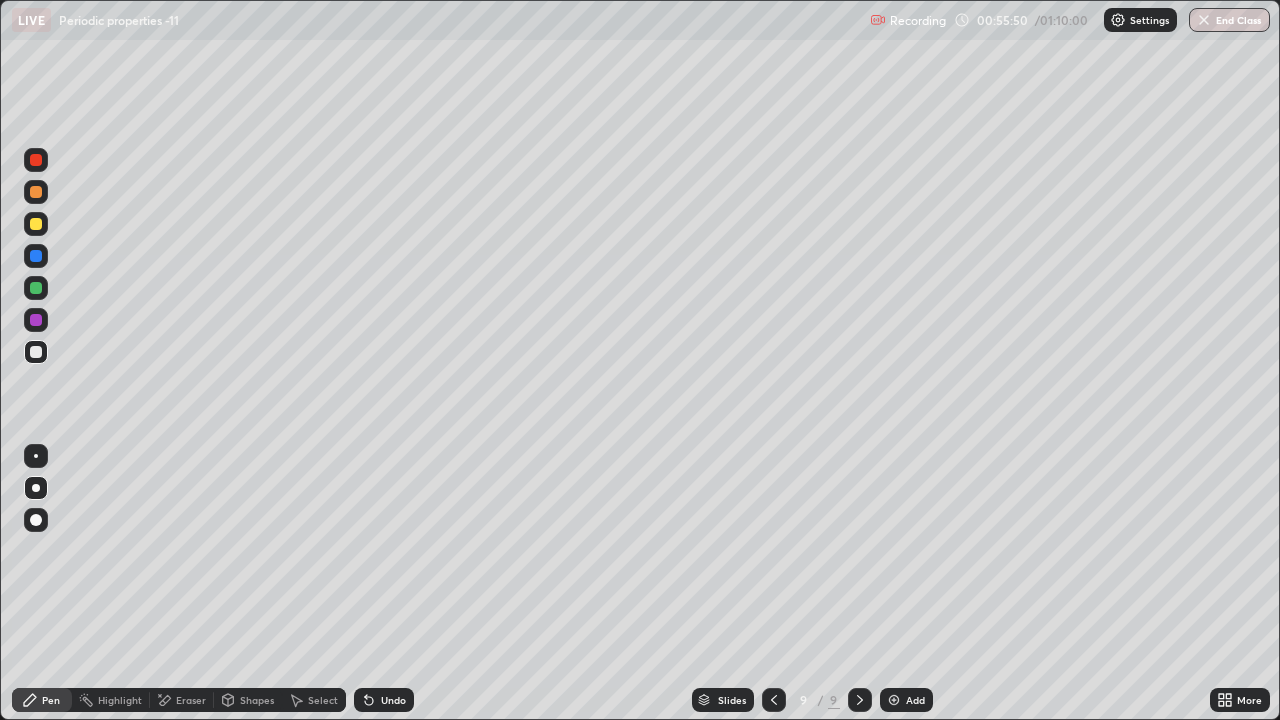 click on "Undo" at bounding box center [393, 700] 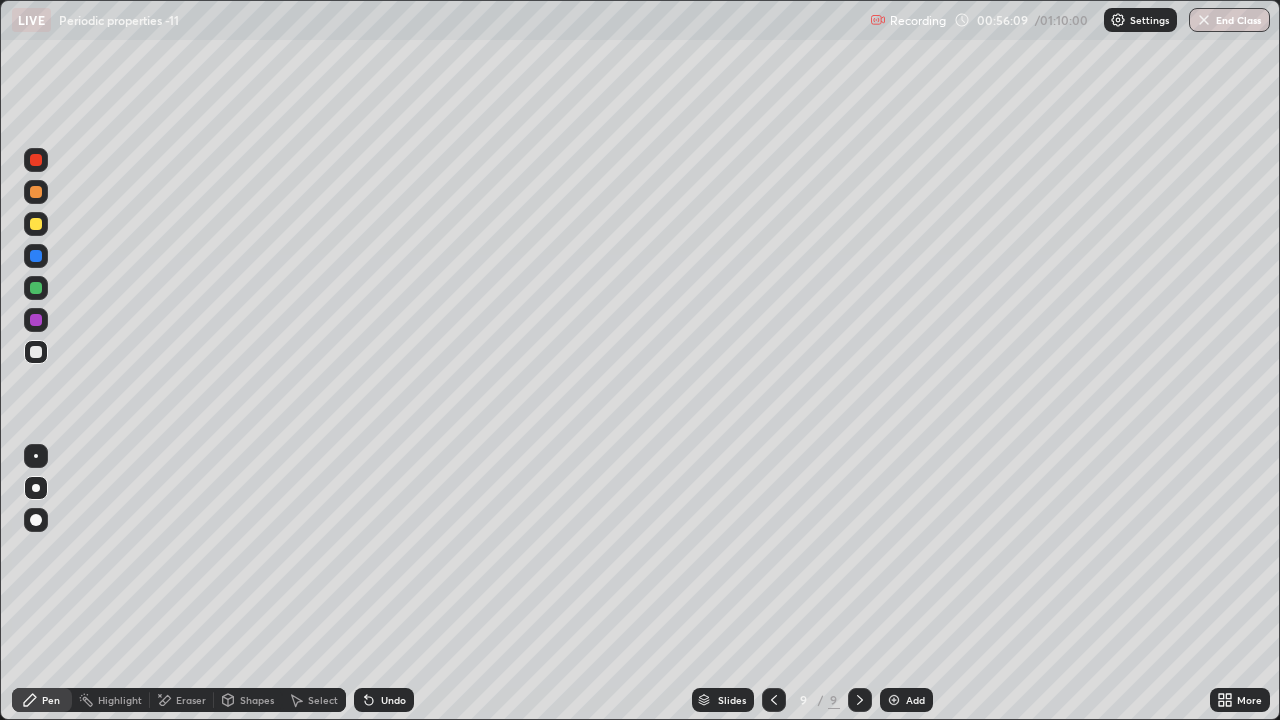 click on "Eraser" at bounding box center (182, 700) 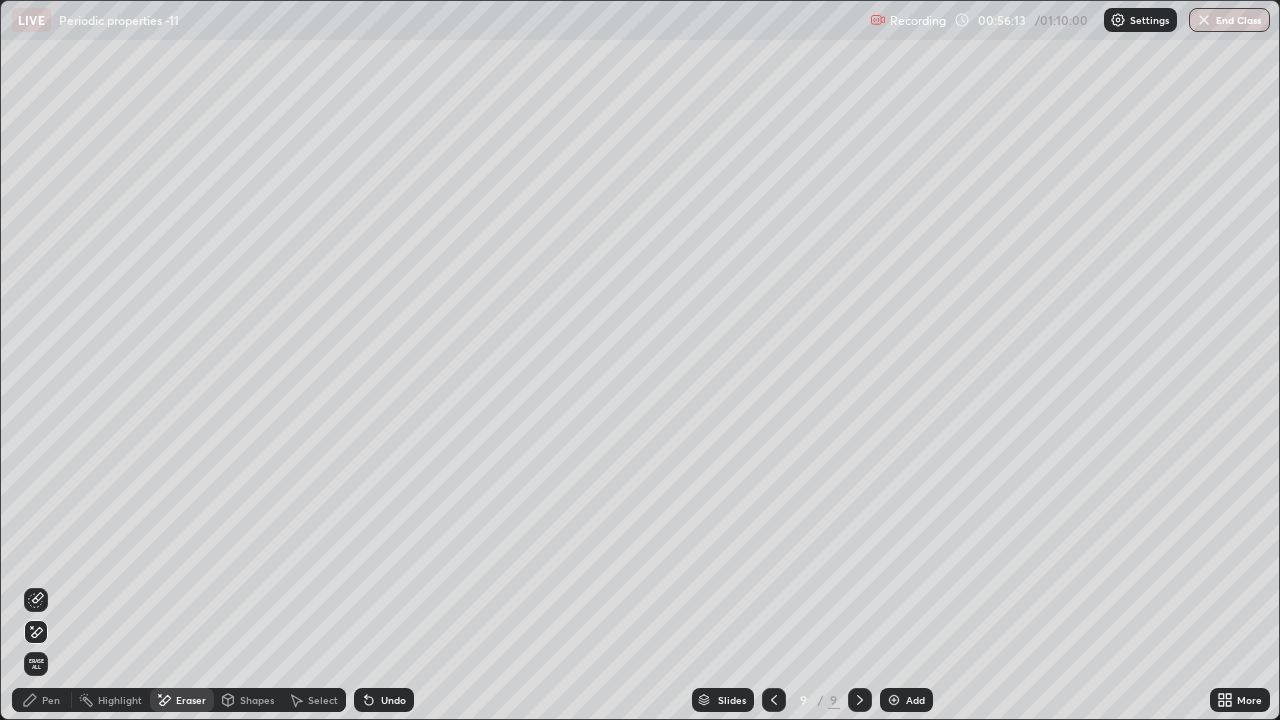 click on "Pen" at bounding box center (51, 700) 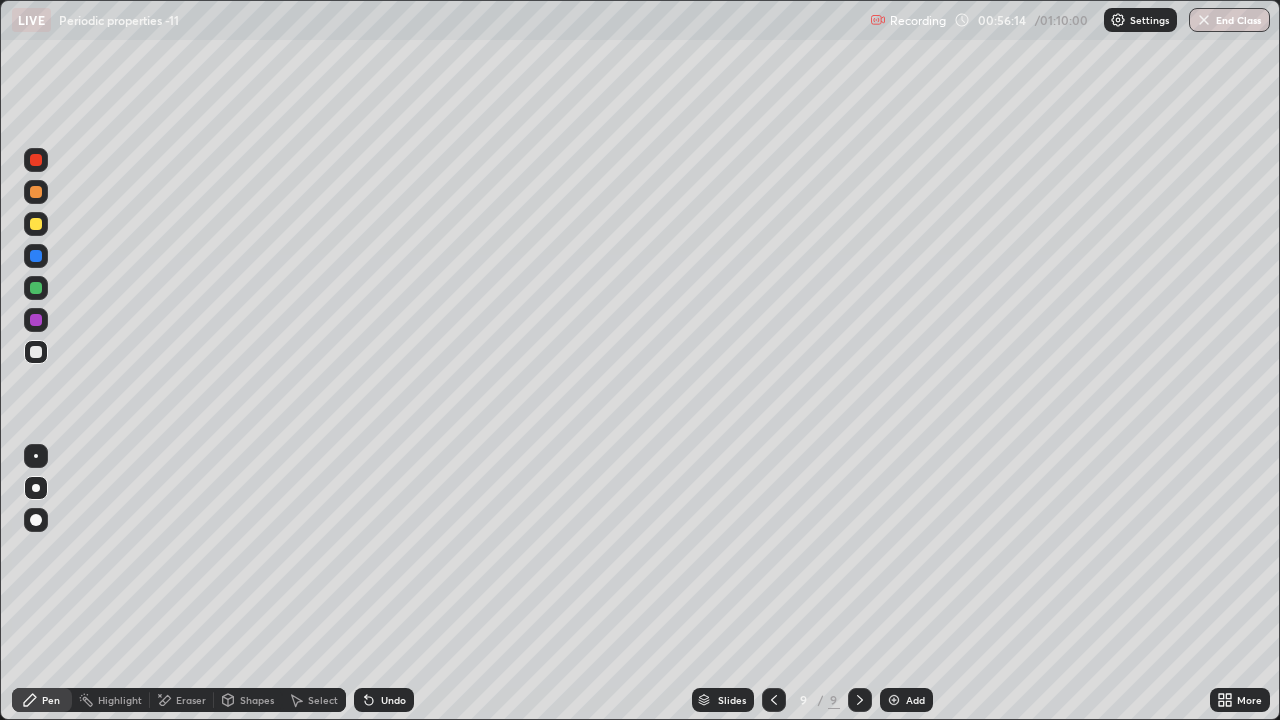click at bounding box center (36, 224) 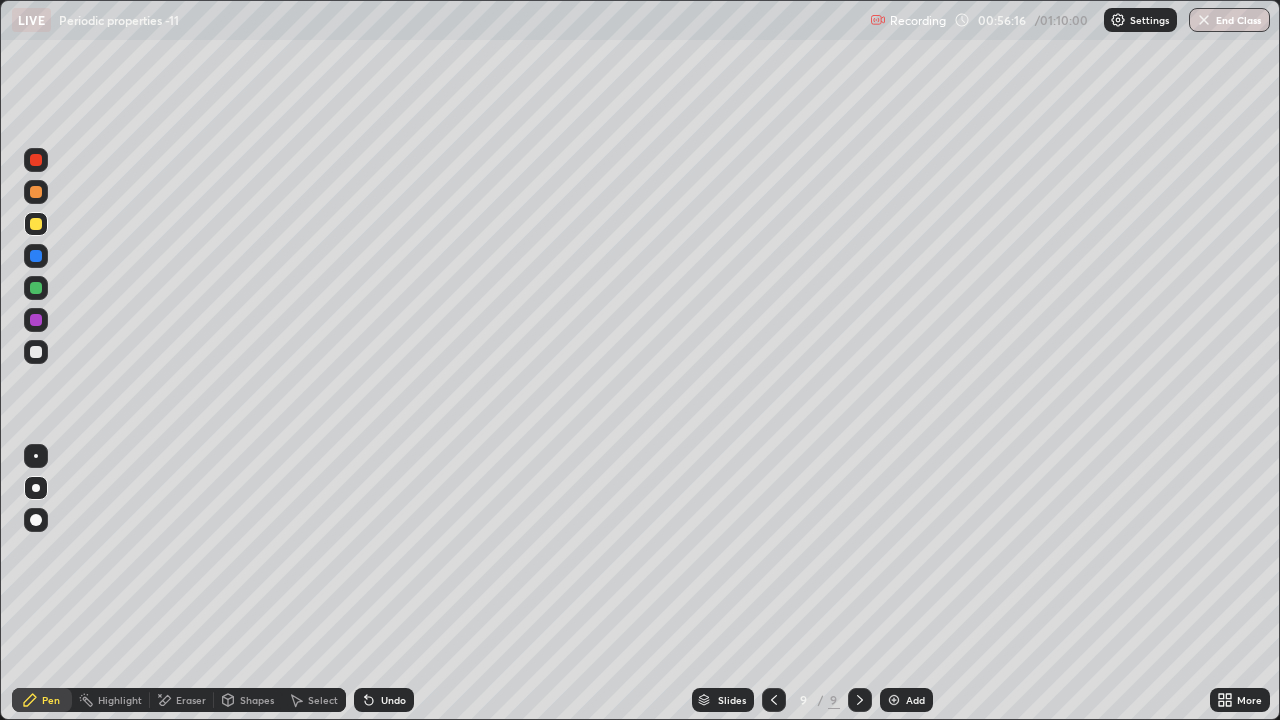 click on "Shapes" at bounding box center (257, 700) 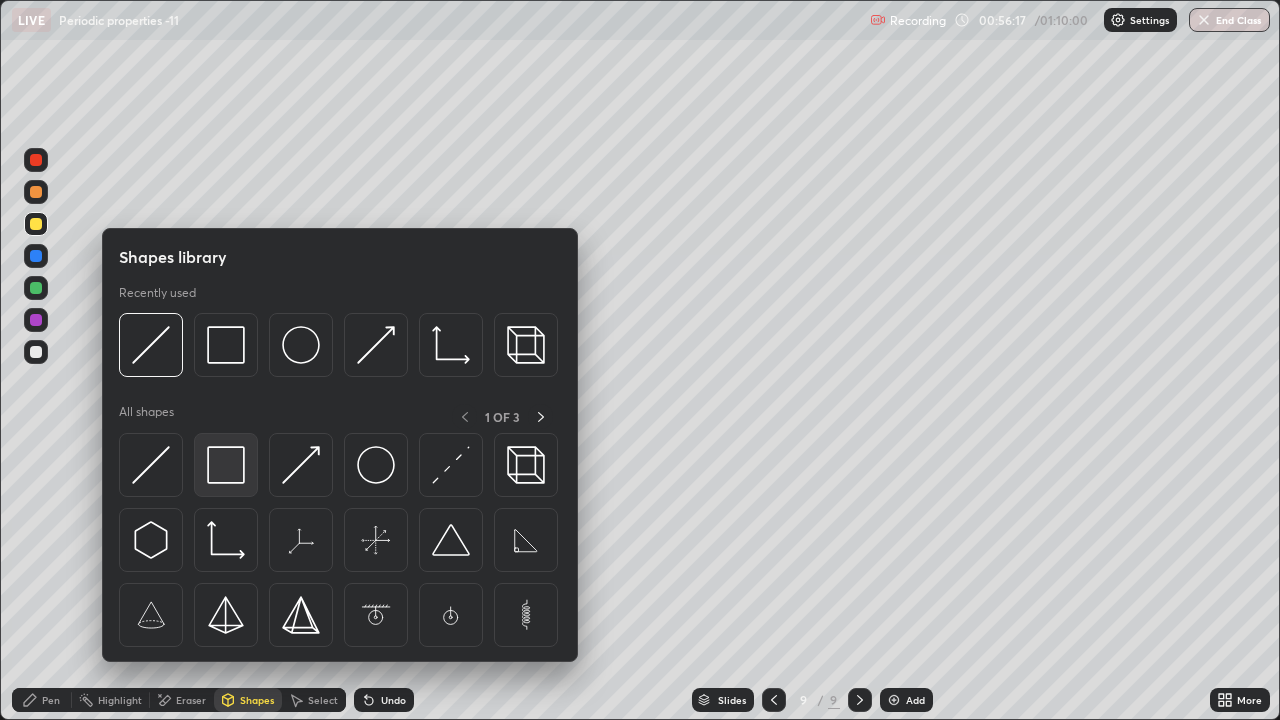 click at bounding box center (226, 465) 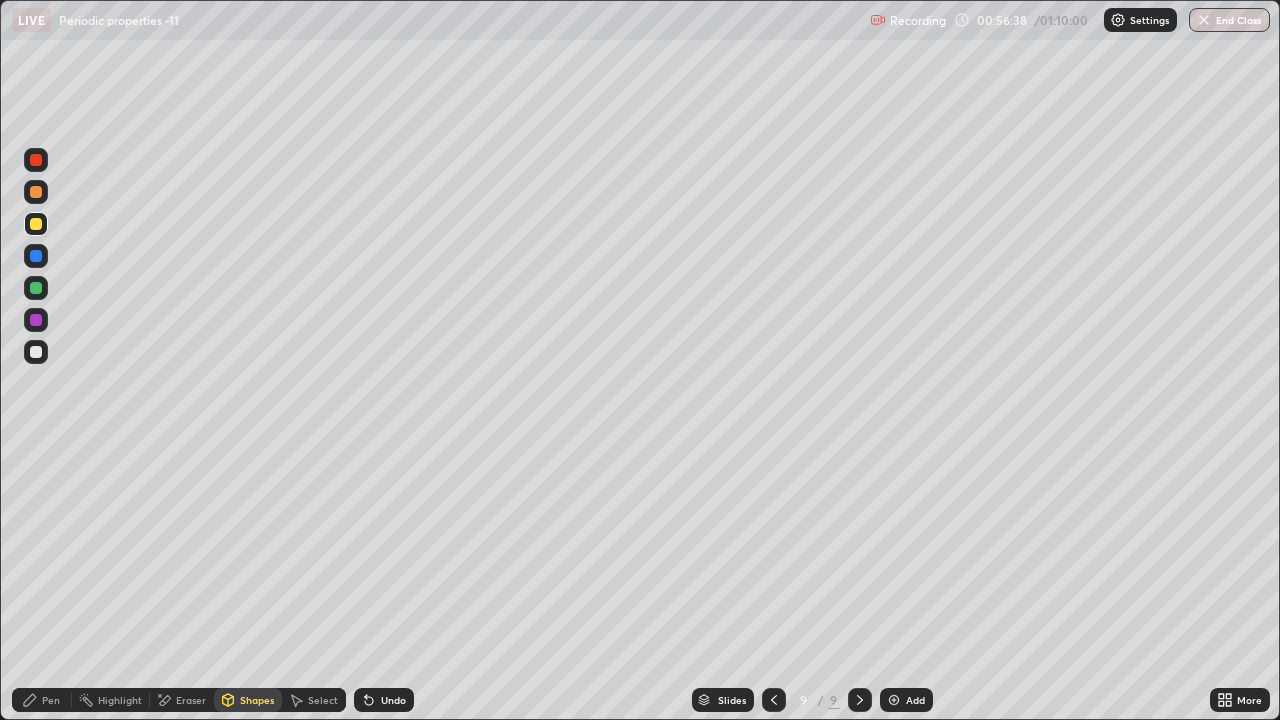 click at bounding box center (894, 700) 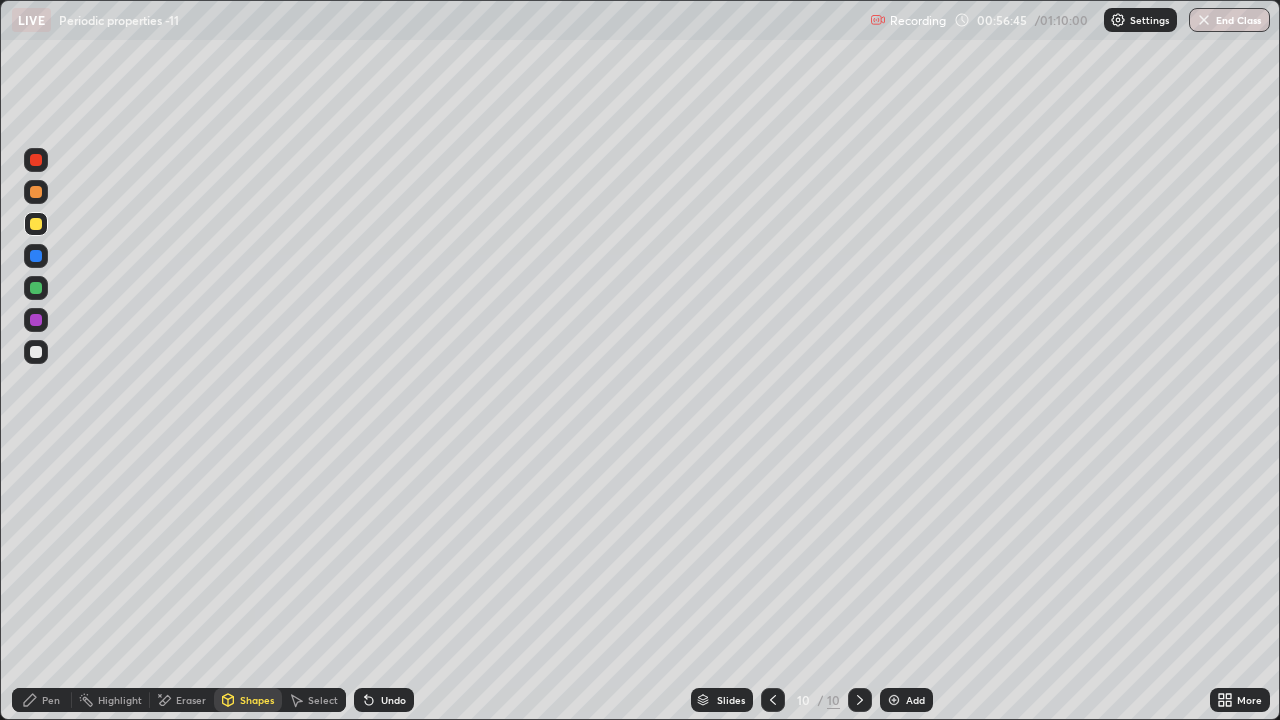 click on "Pen" at bounding box center [51, 700] 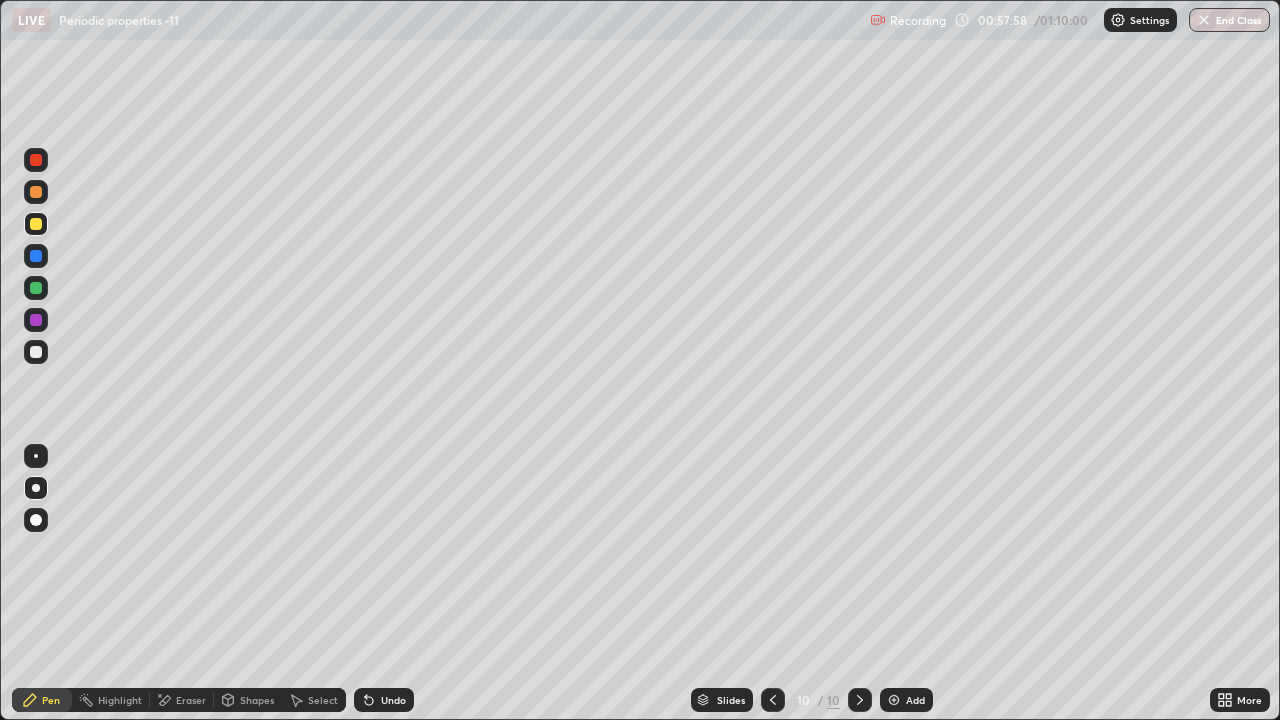 click on "Undo" at bounding box center (393, 700) 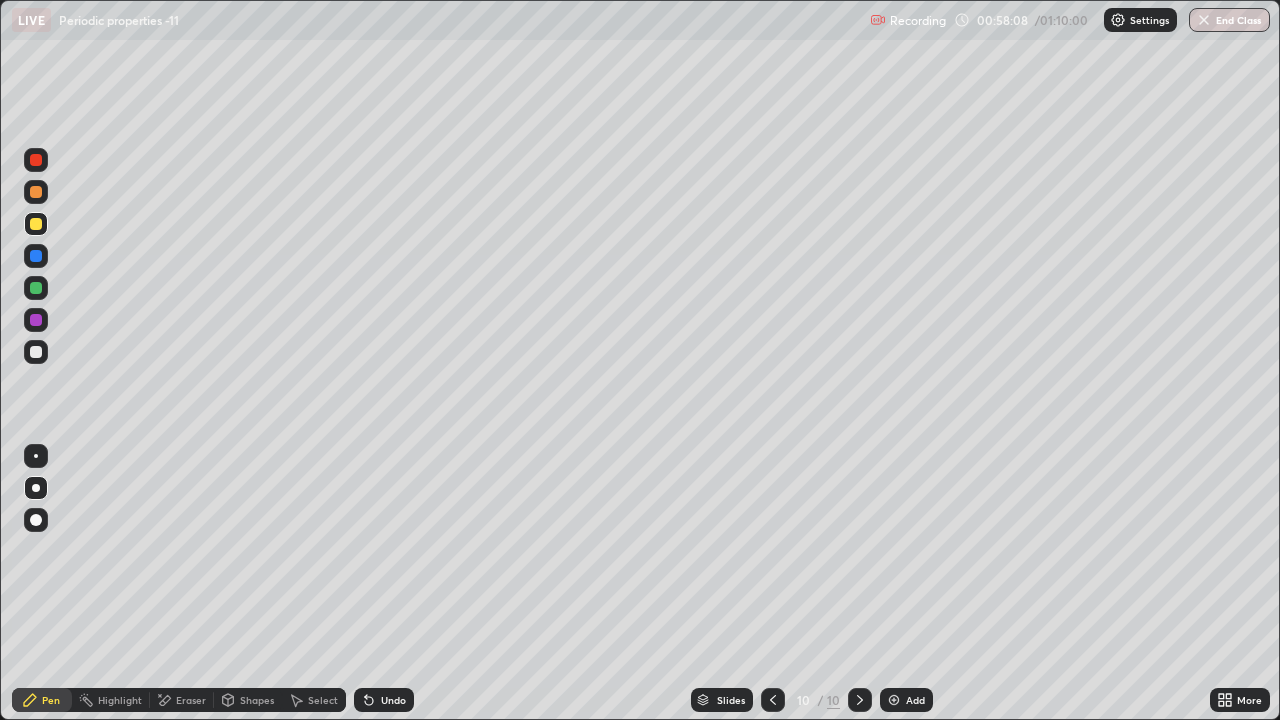 click at bounding box center (36, 352) 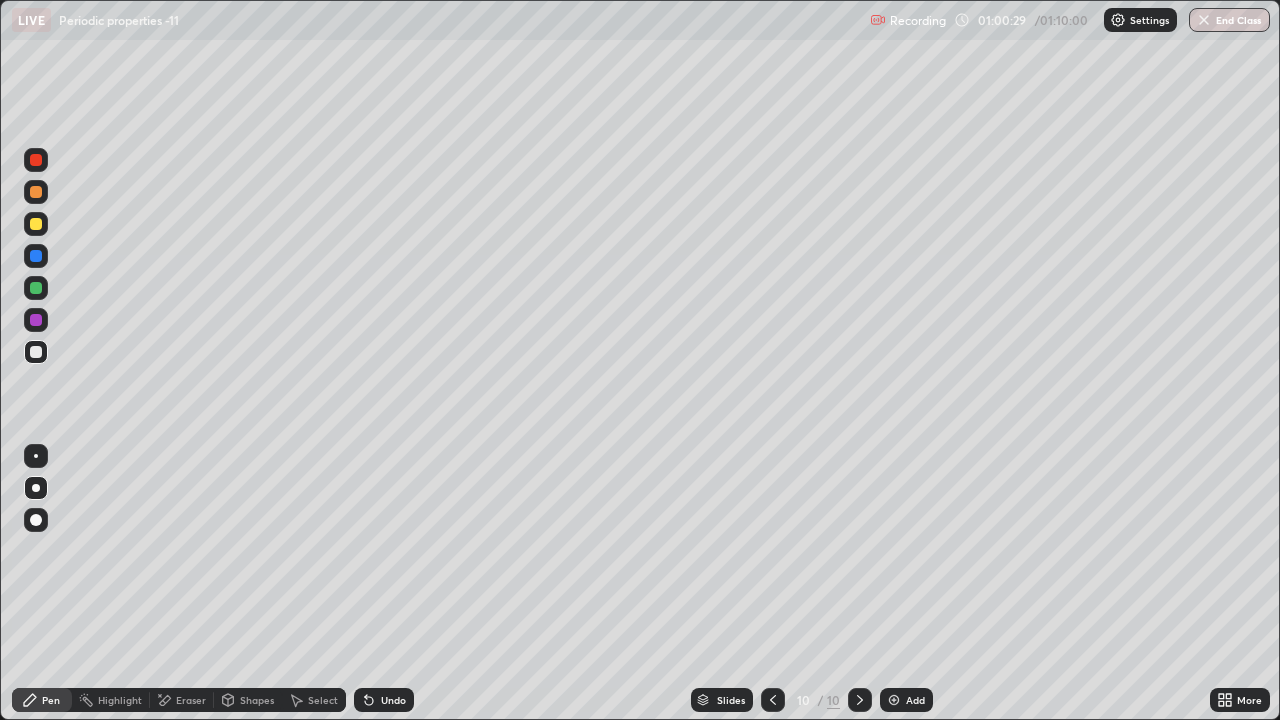 click on "Undo" at bounding box center (393, 700) 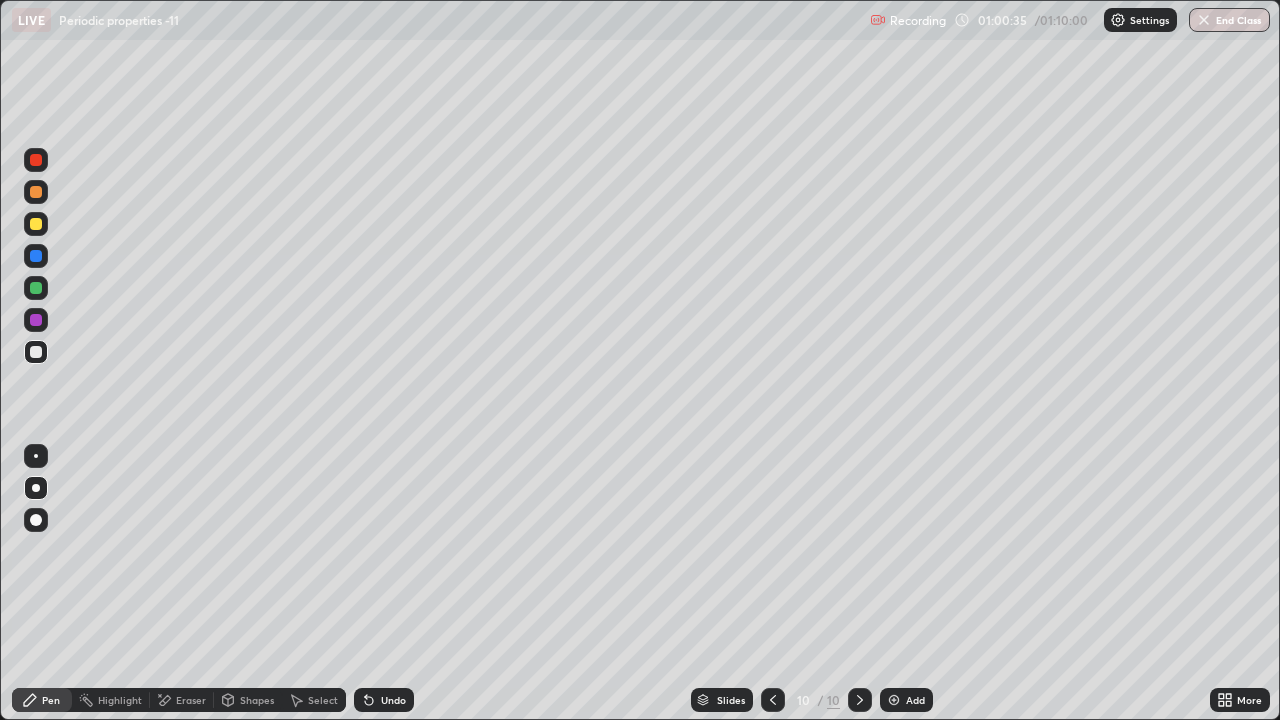 click at bounding box center [773, 700] 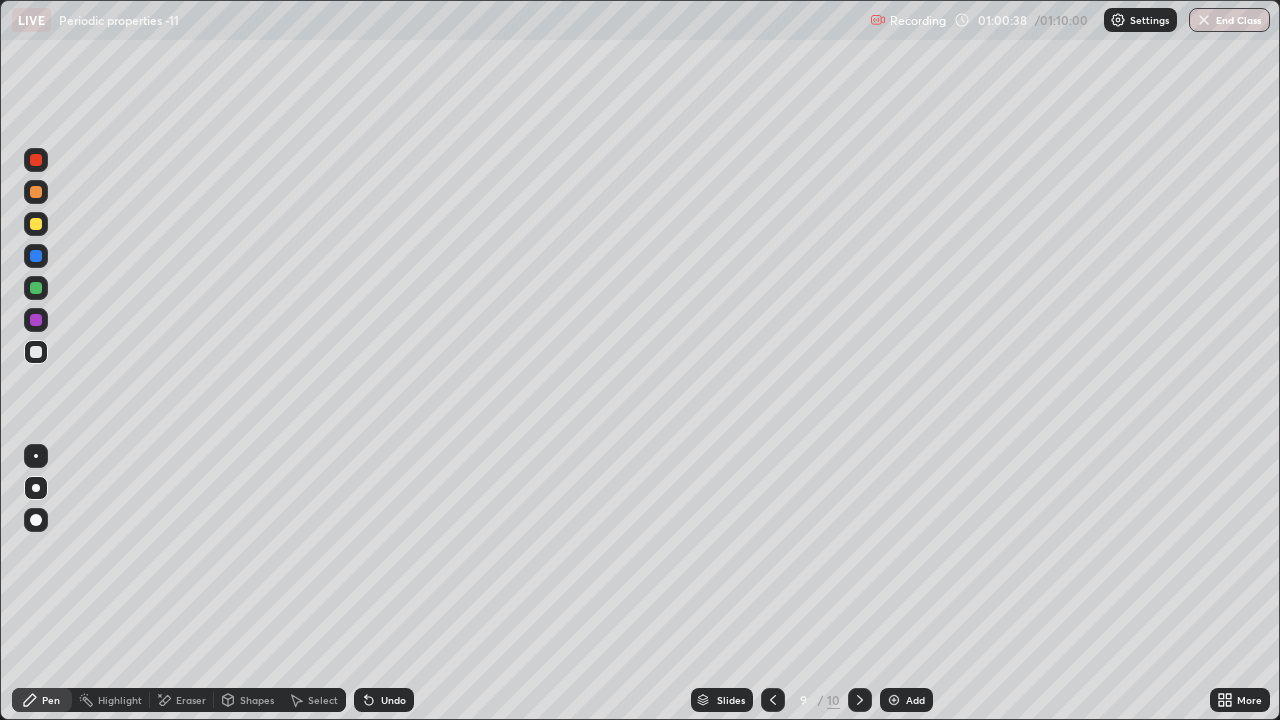 click 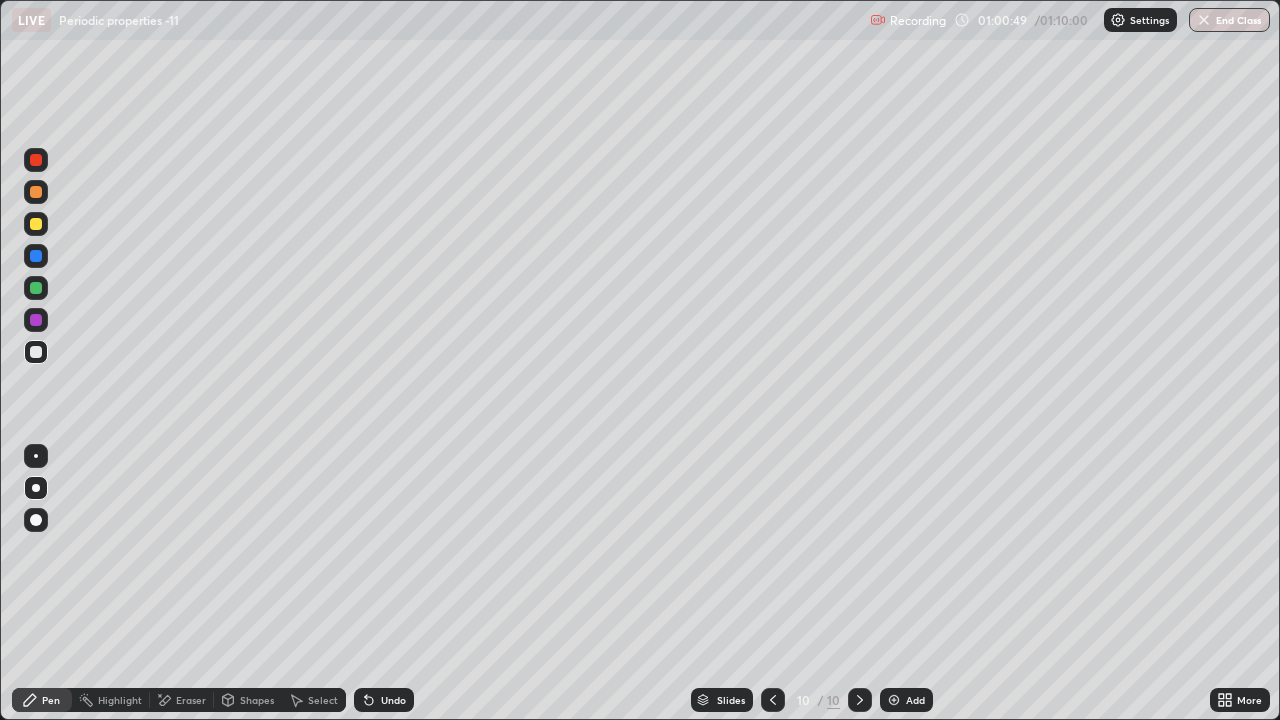 click on "Undo" at bounding box center (384, 700) 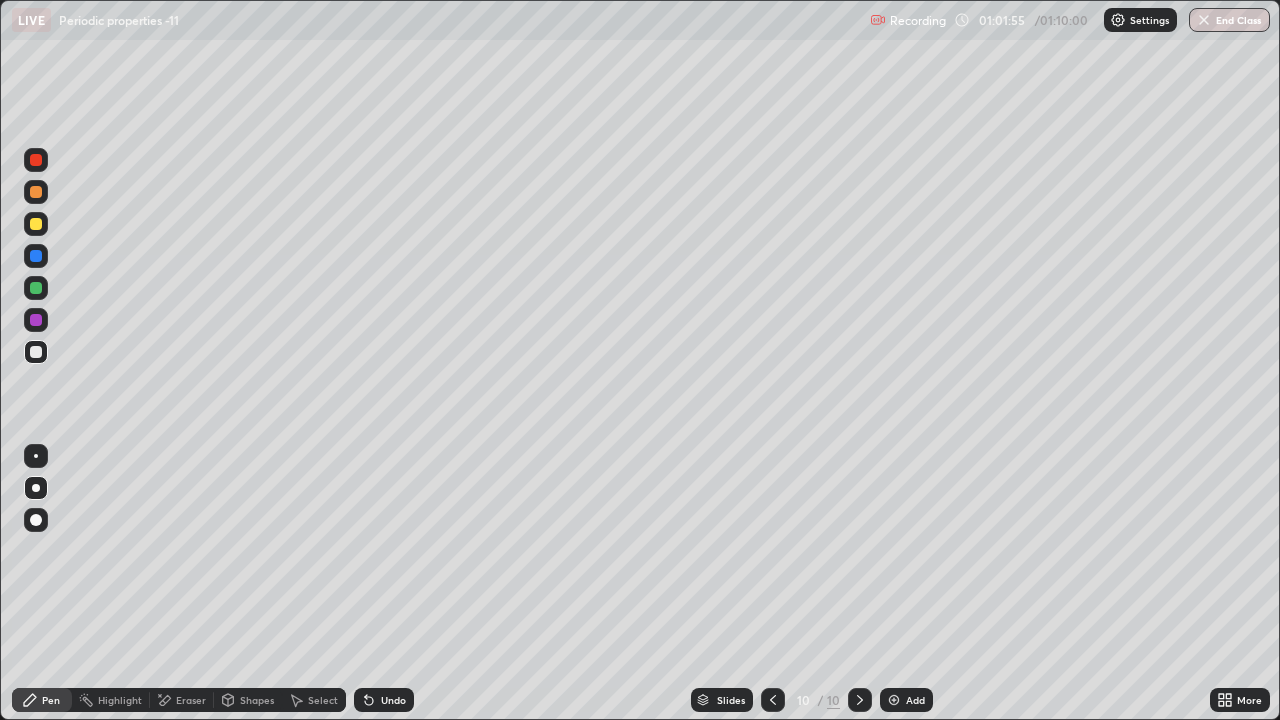 click at bounding box center (773, 700) 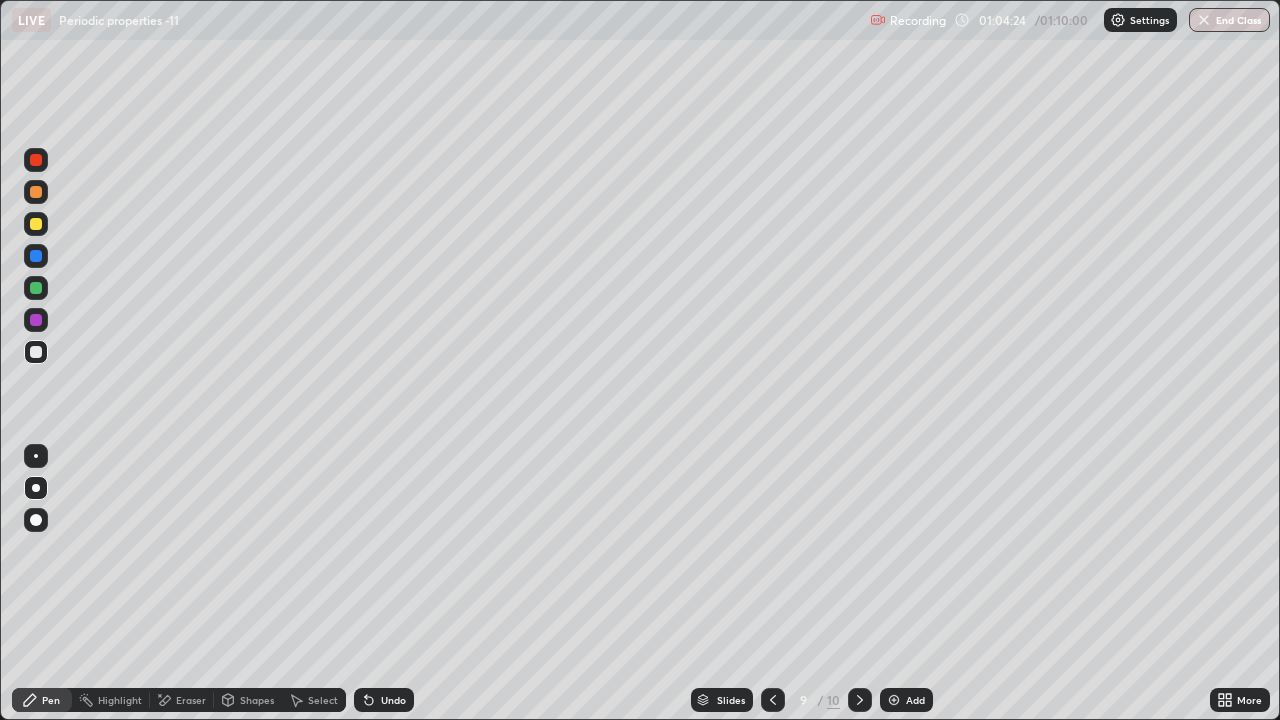 click at bounding box center (860, 700) 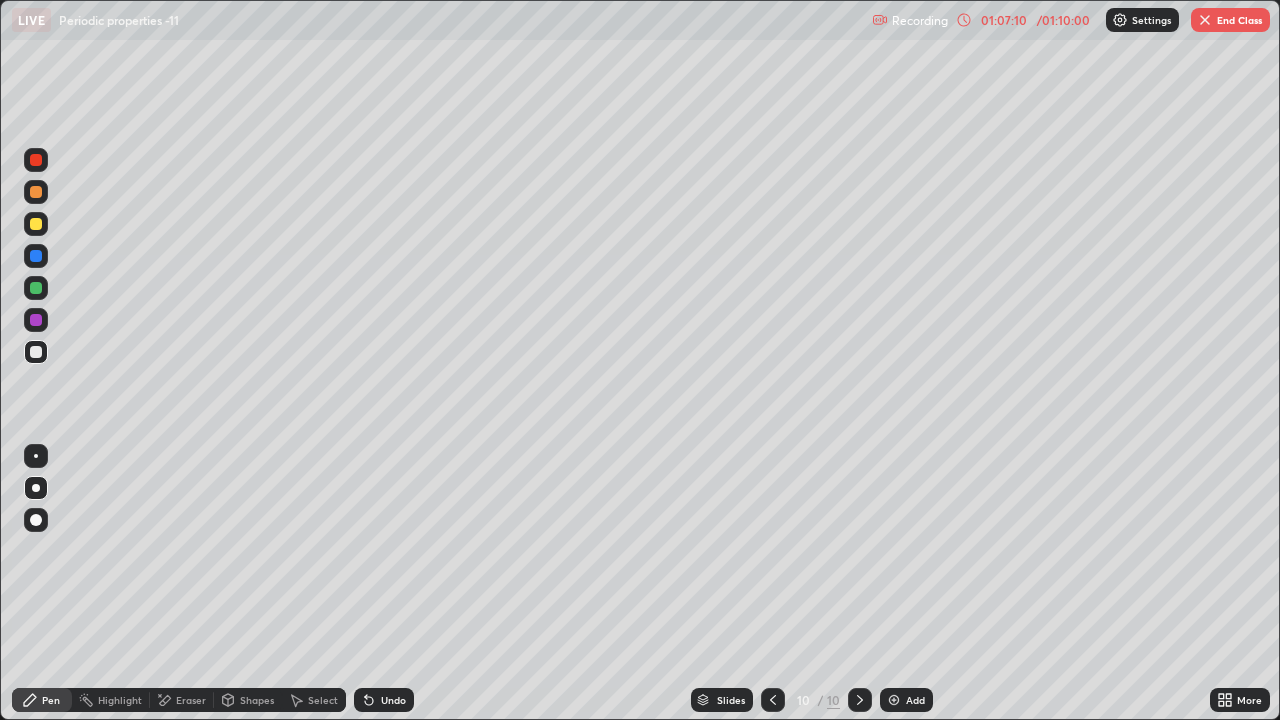 click on "End Class" at bounding box center [1230, 20] 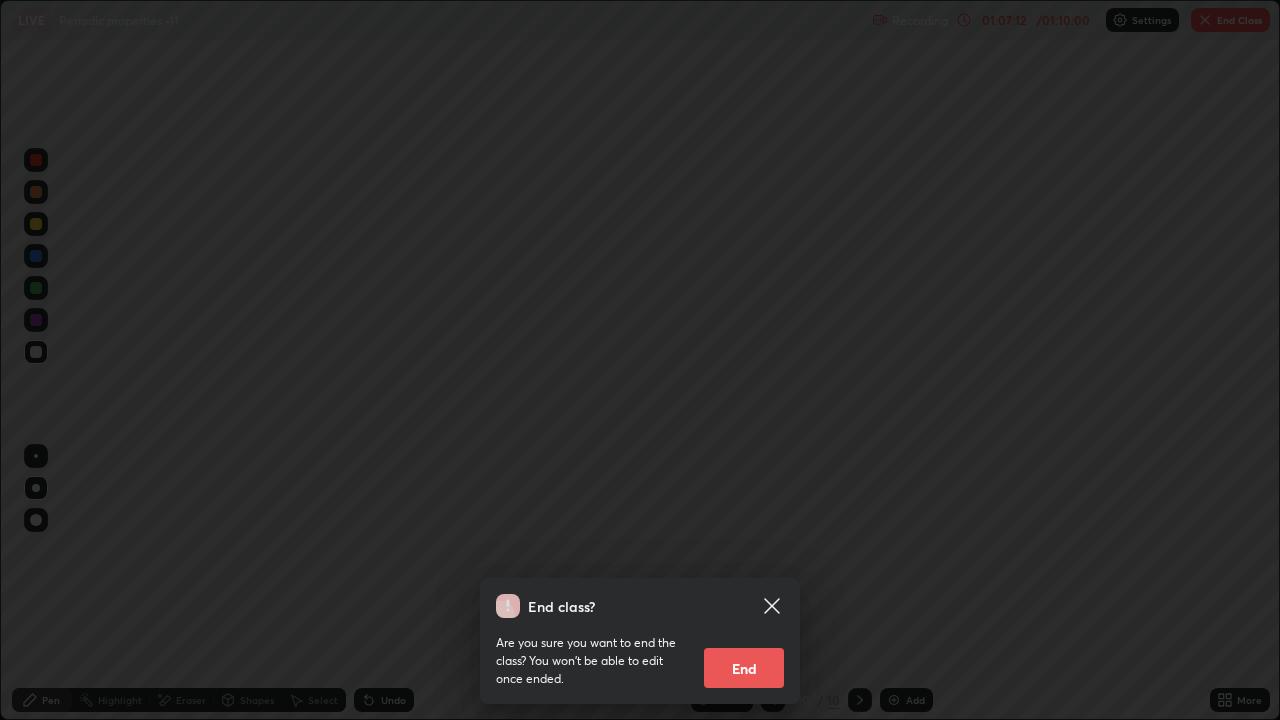 click on "End" at bounding box center [744, 668] 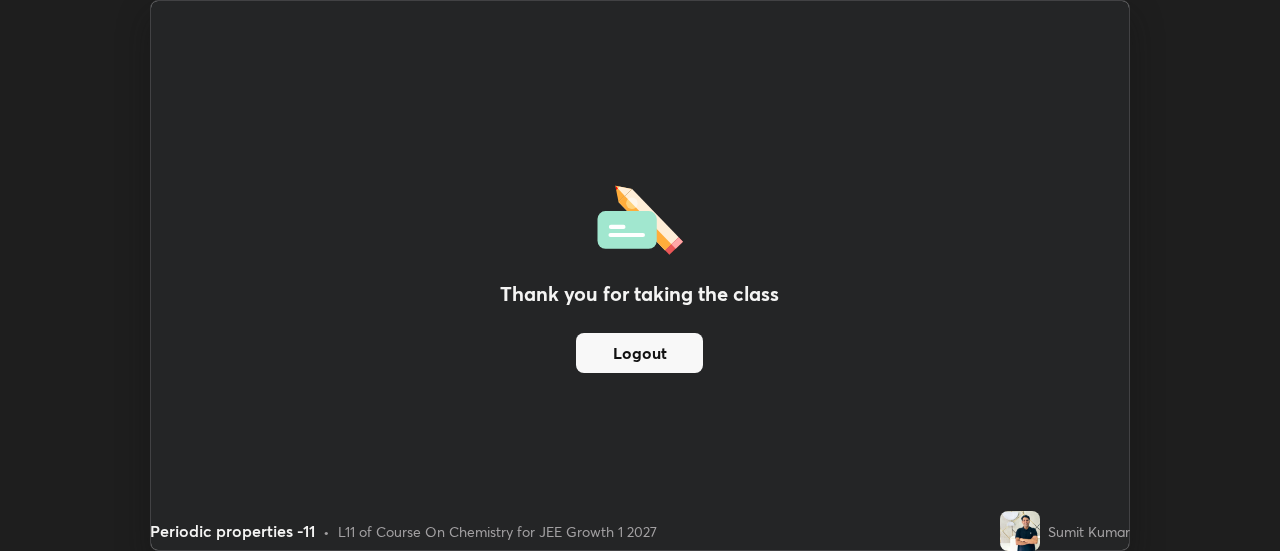 scroll, scrollTop: 551, scrollLeft: 1280, axis: both 